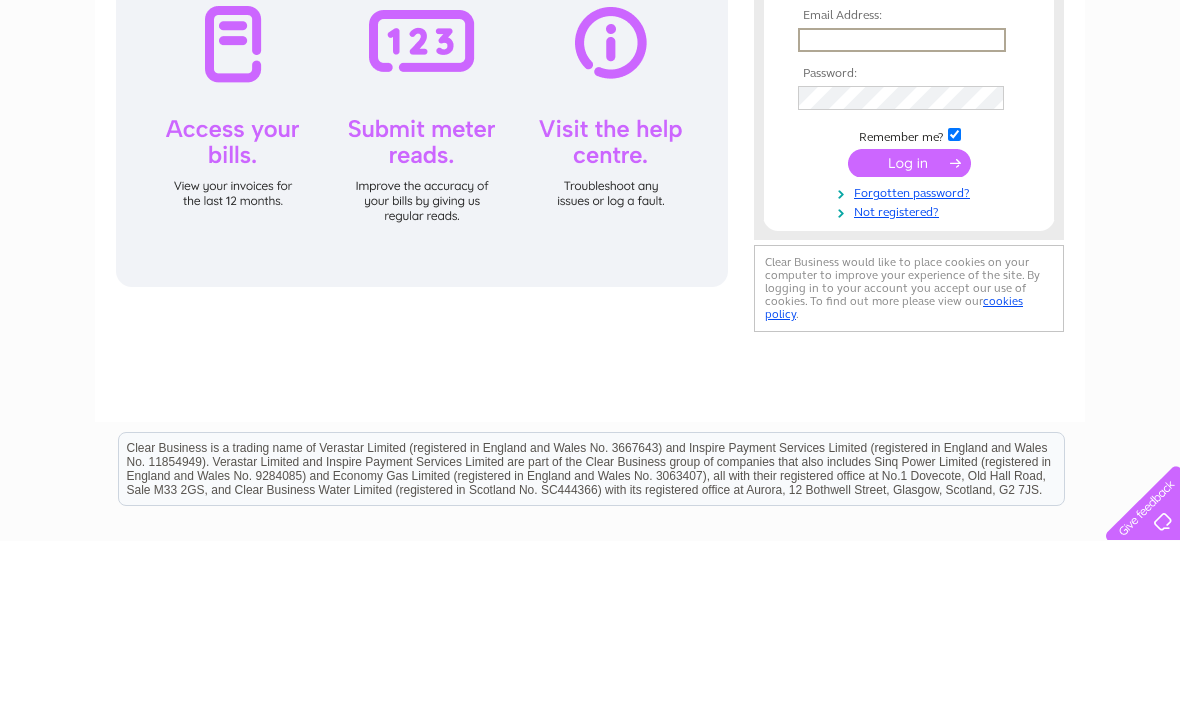scroll, scrollTop: 0, scrollLeft: 0, axis: both 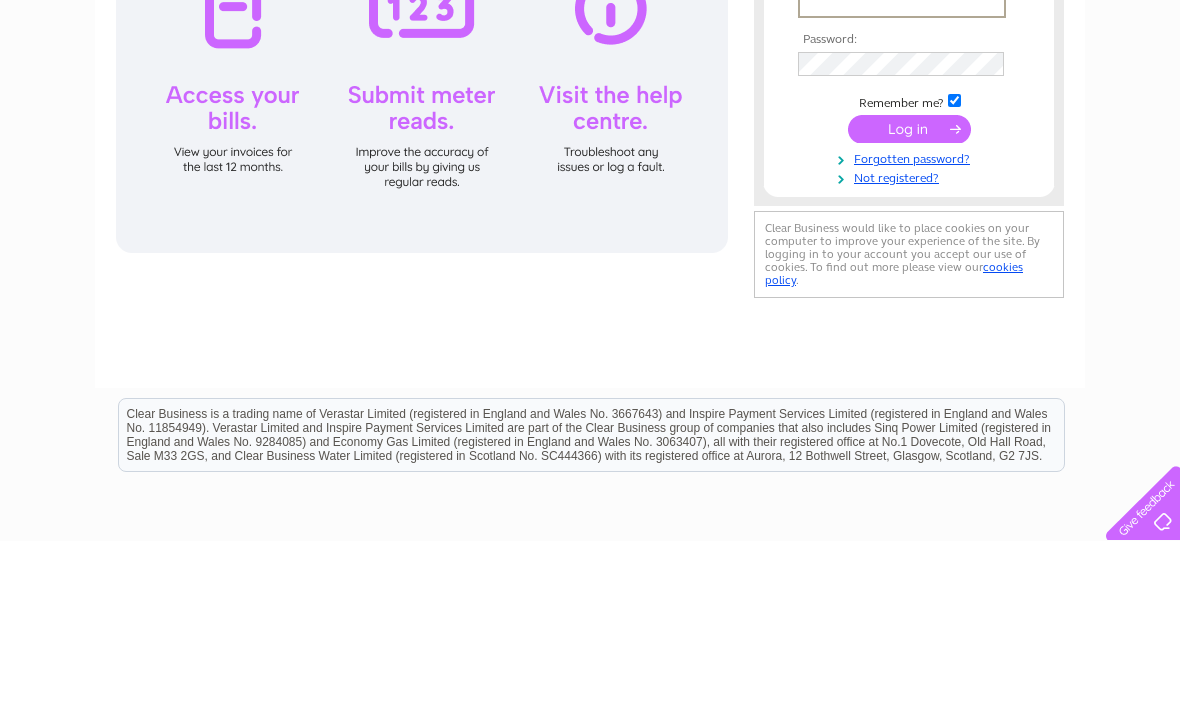 type on "[EMAIL]" 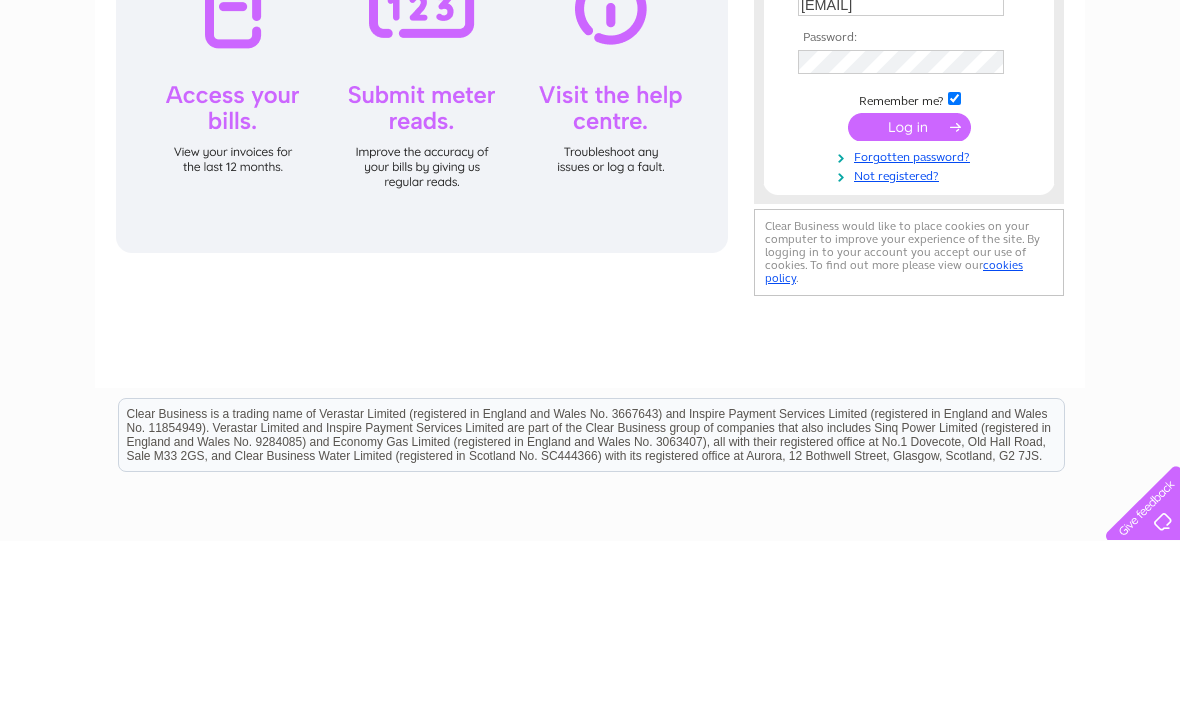 click at bounding box center [909, 288] 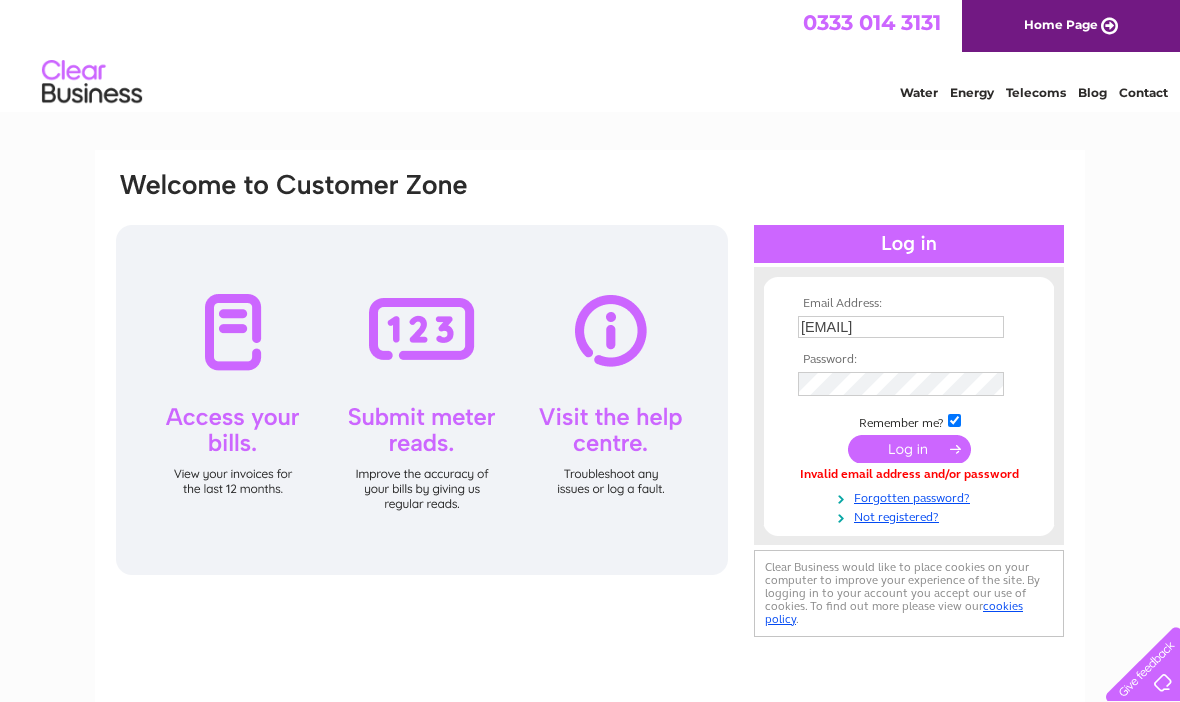 scroll, scrollTop: 0, scrollLeft: 0, axis: both 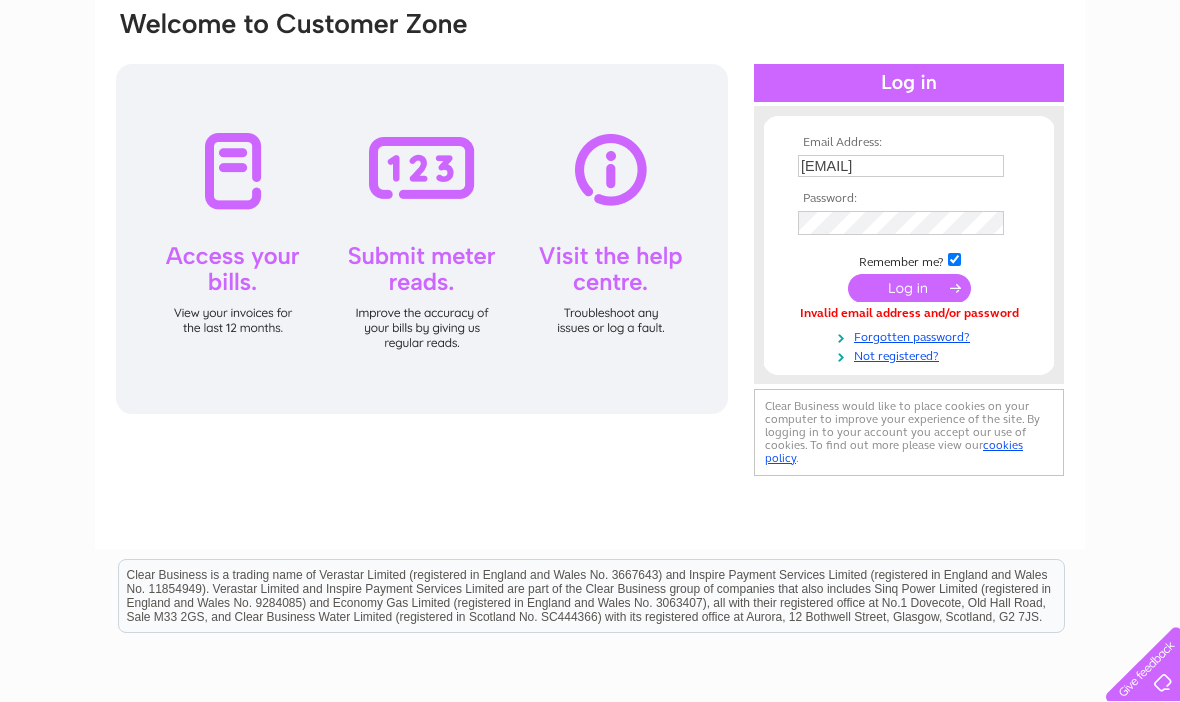 click at bounding box center (909, 288) 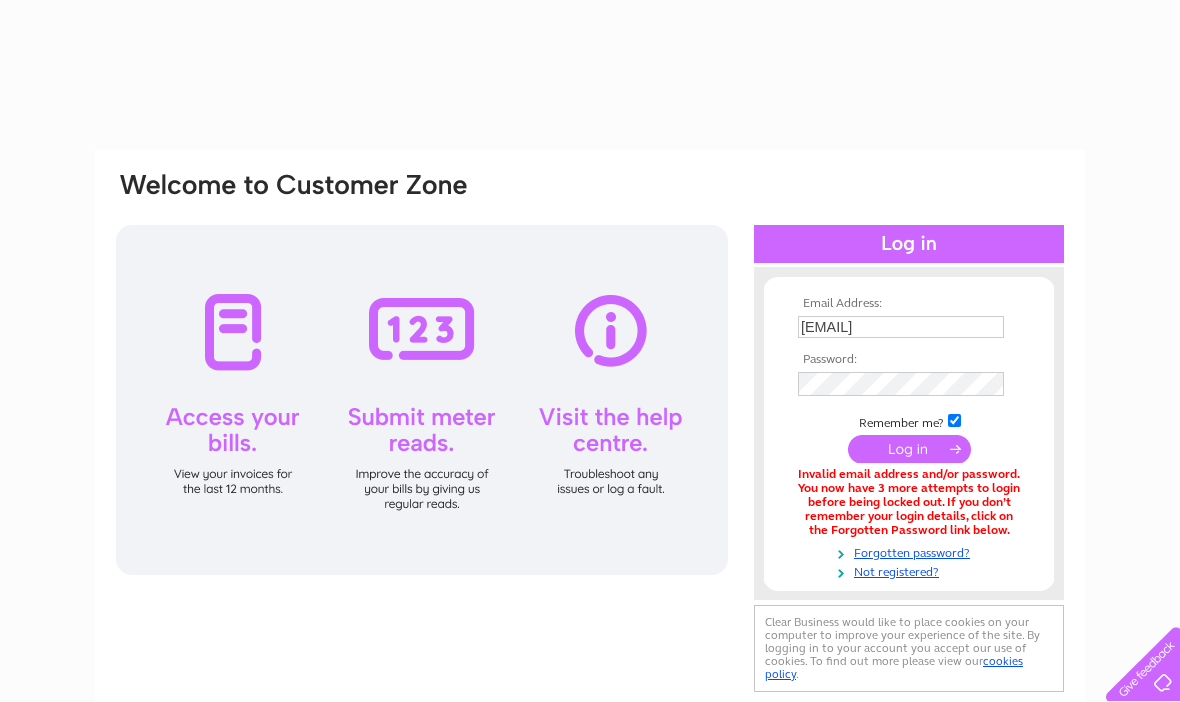 scroll, scrollTop: 0, scrollLeft: 0, axis: both 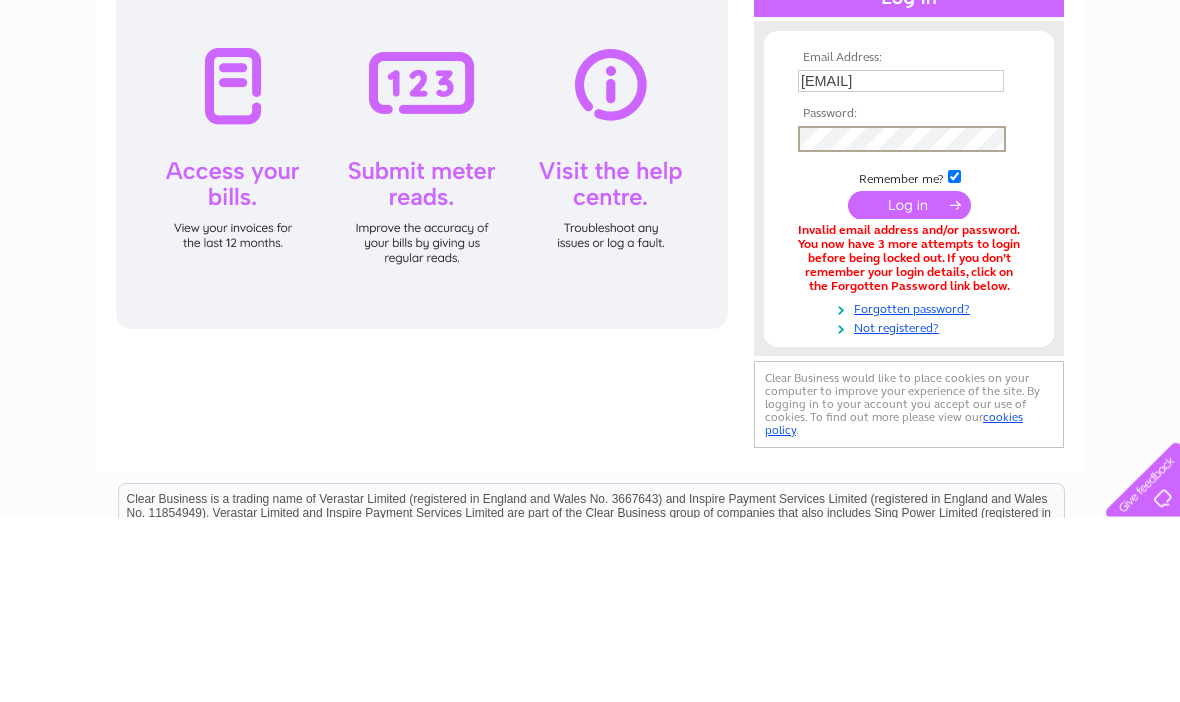 click at bounding box center (909, 390) 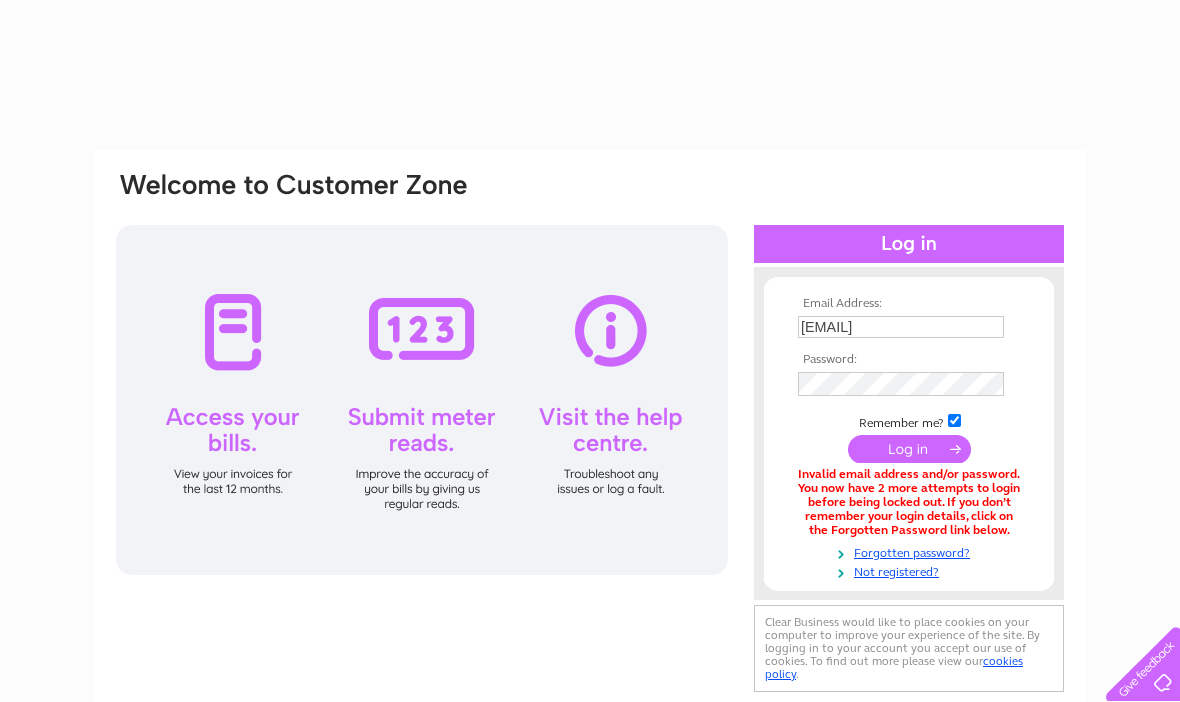 scroll, scrollTop: 0, scrollLeft: 0, axis: both 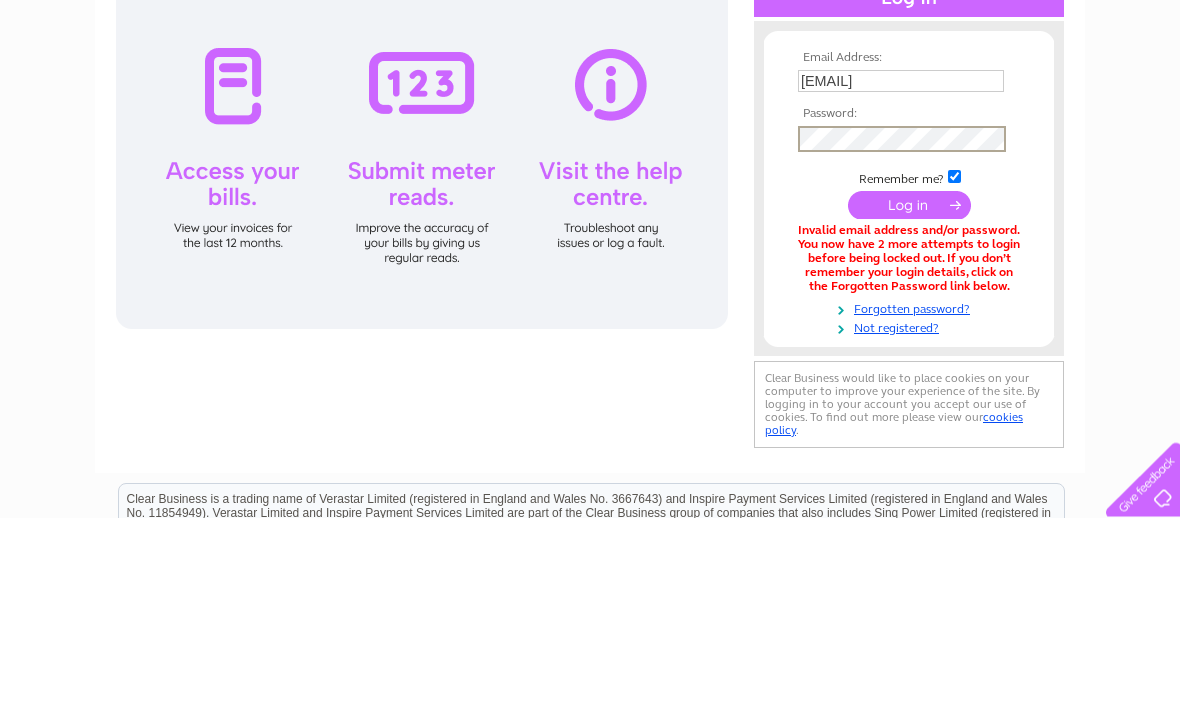 click at bounding box center [909, 390] 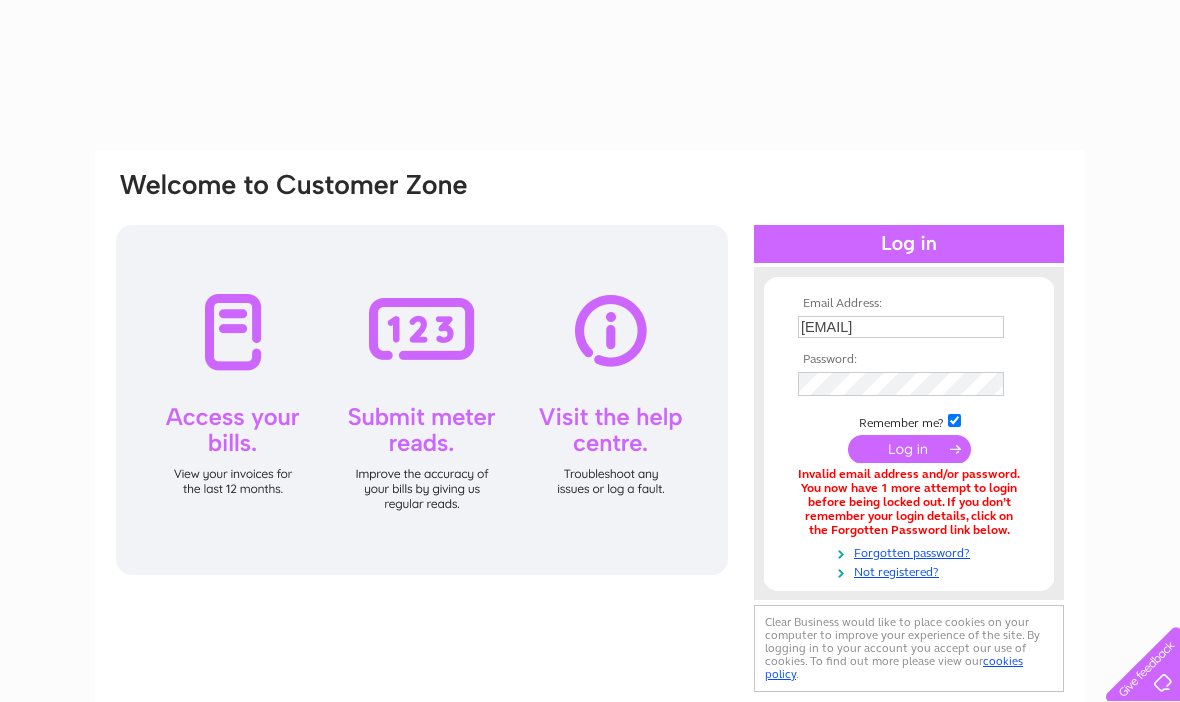 scroll, scrollTop: 0, scrollLeft: 0, axis: both 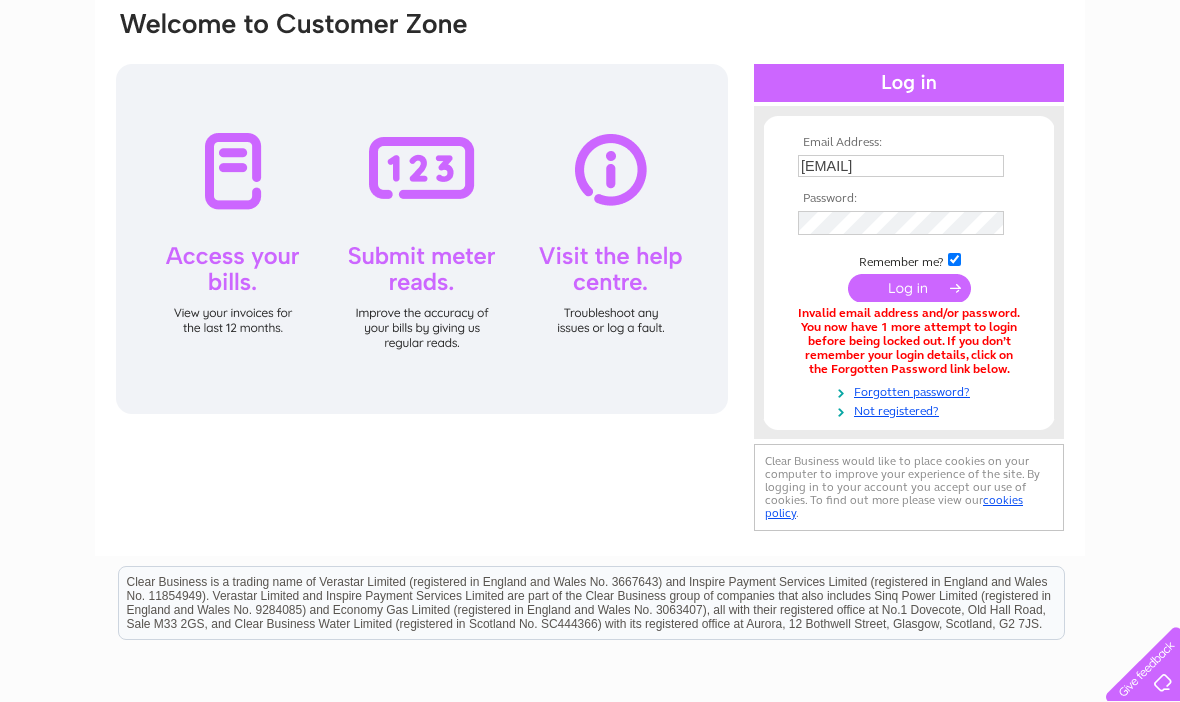click at bounding box center (909, 288) 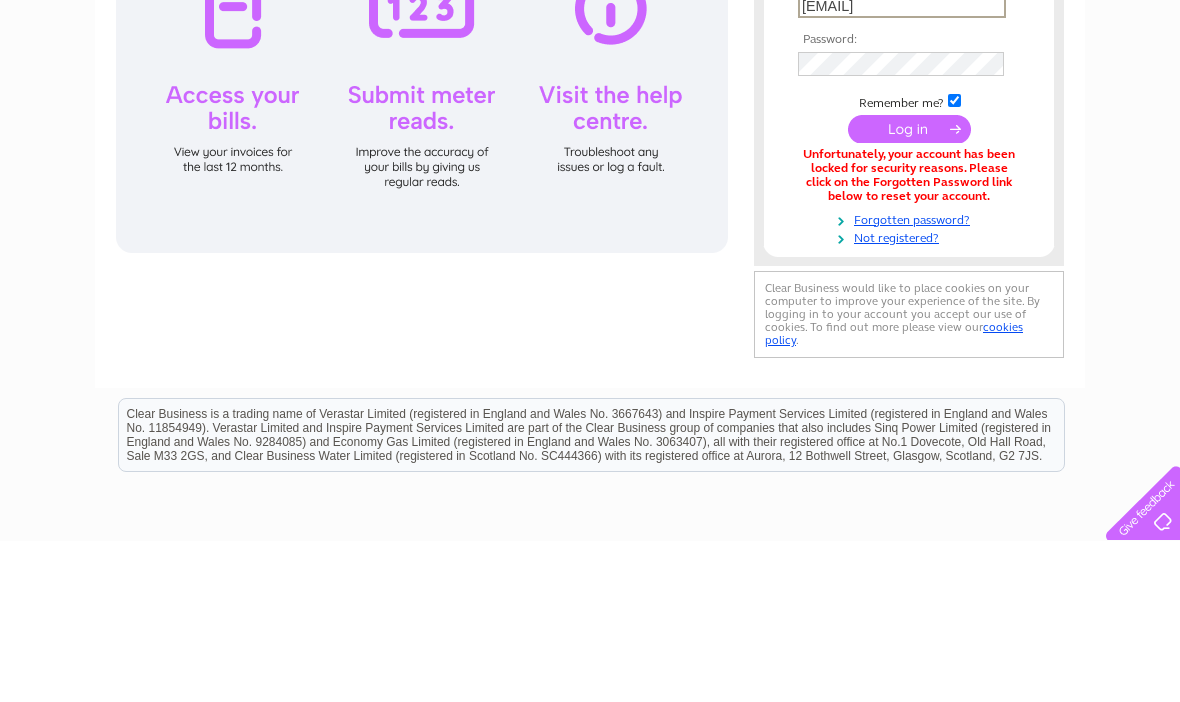 scroll, scrollTop: 161, scrollLeft: 0, axis: vertical 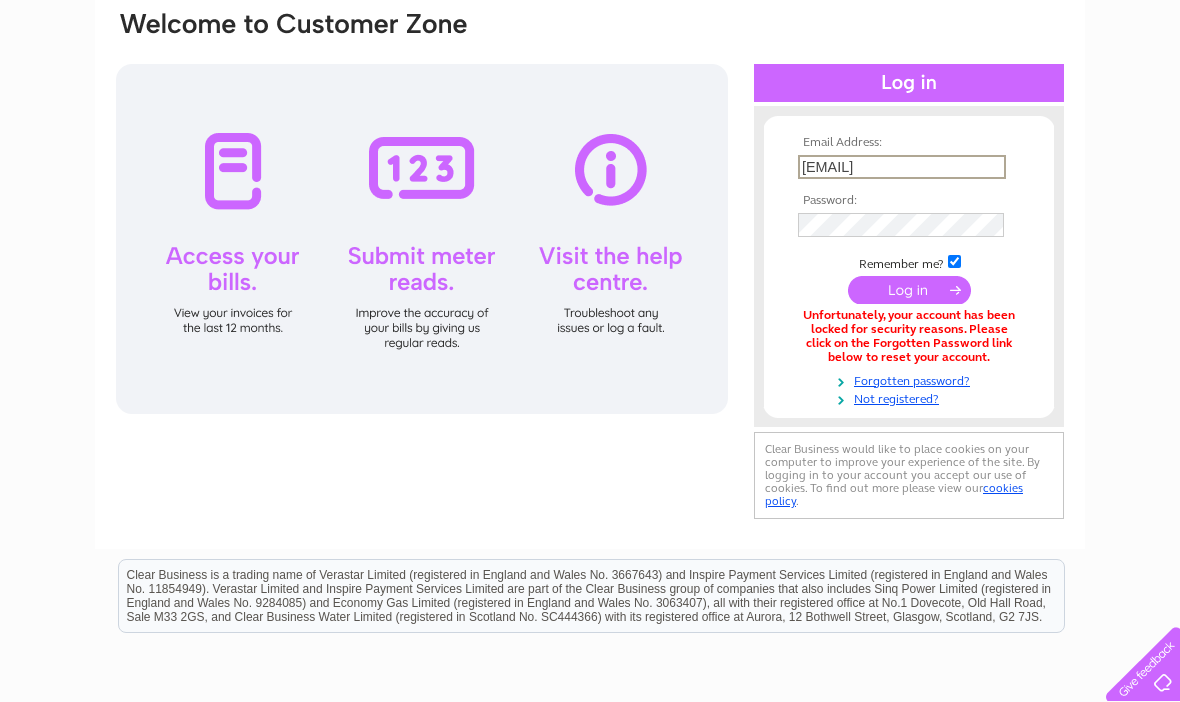 click on "Forgotten password?" at bounding box center (911, 379) 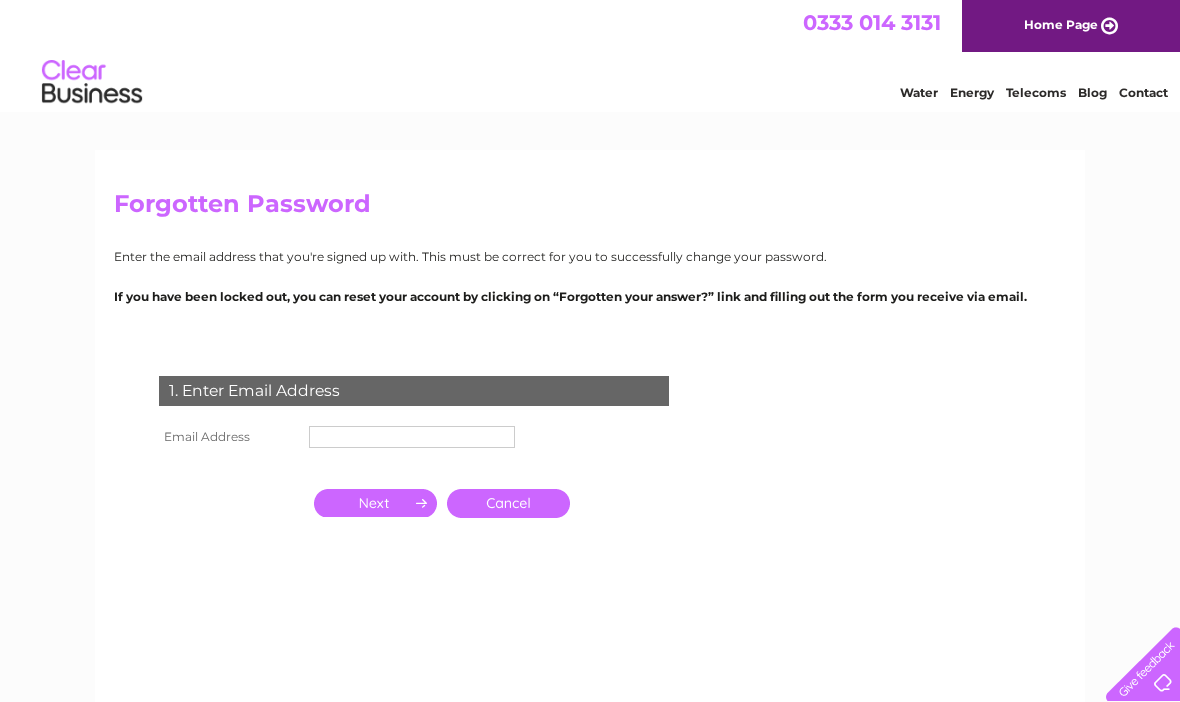 scroll, scrollTop: 0, scrollLeft: 0, axis: both 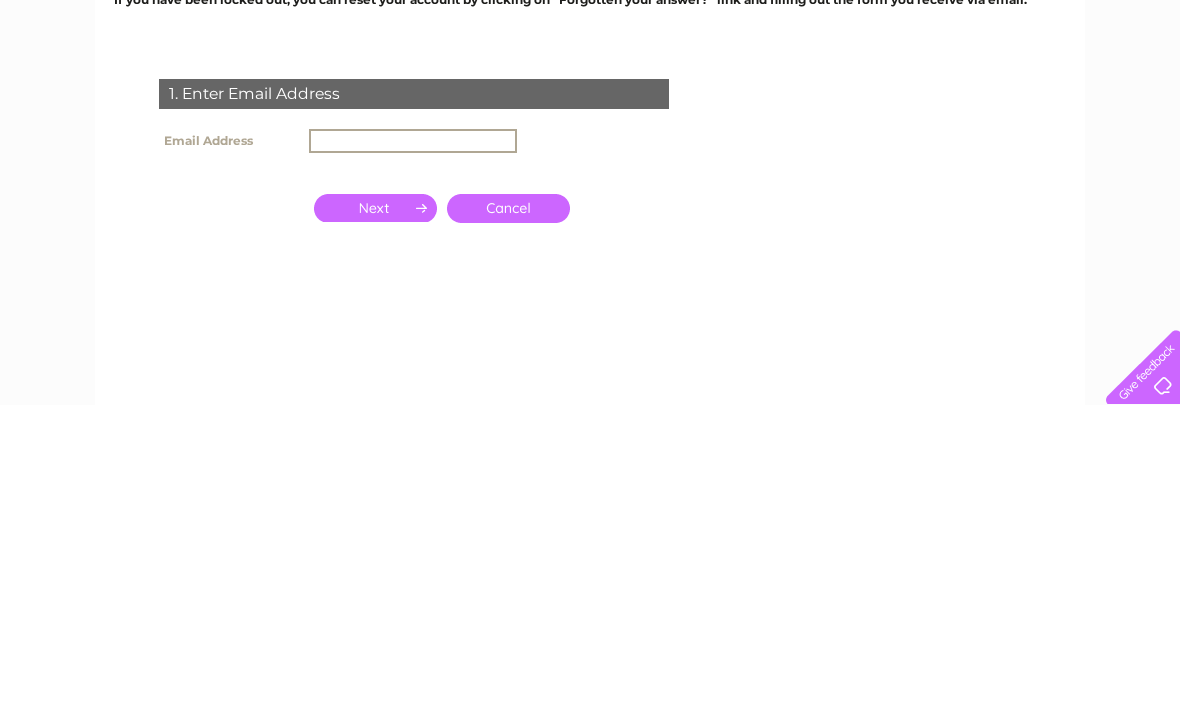 type on "P" 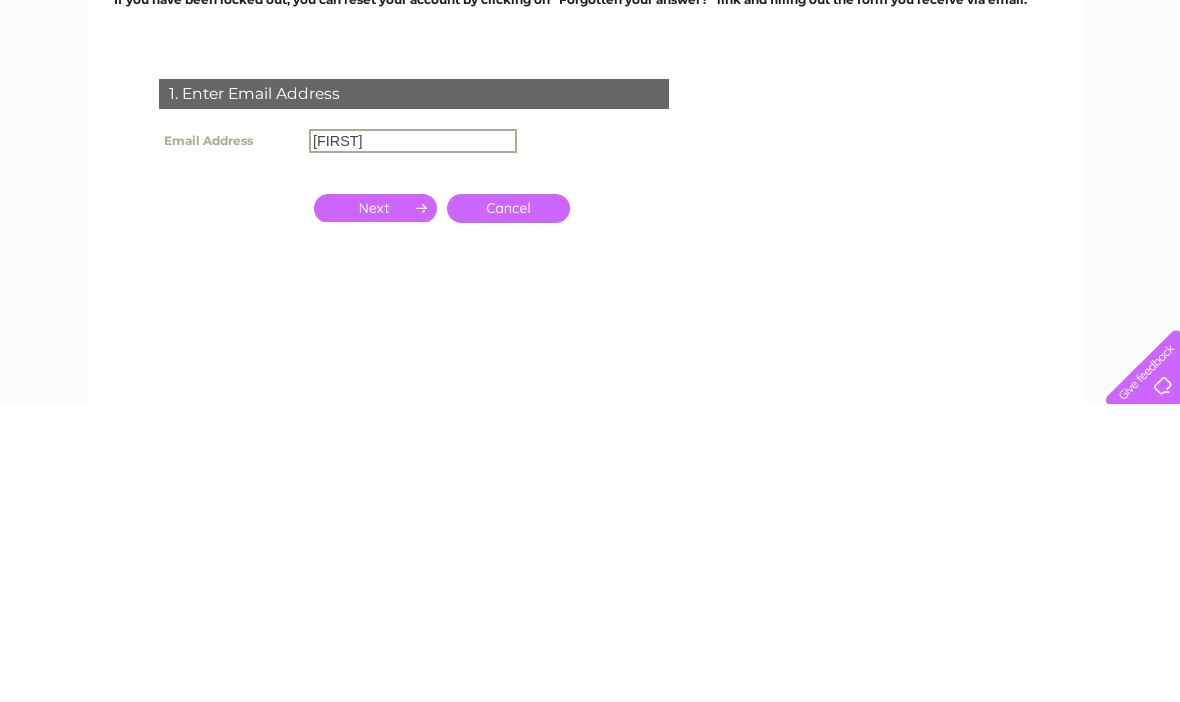 scroll, scrollTop: 297, scrollLeft: 0, axis: vertical 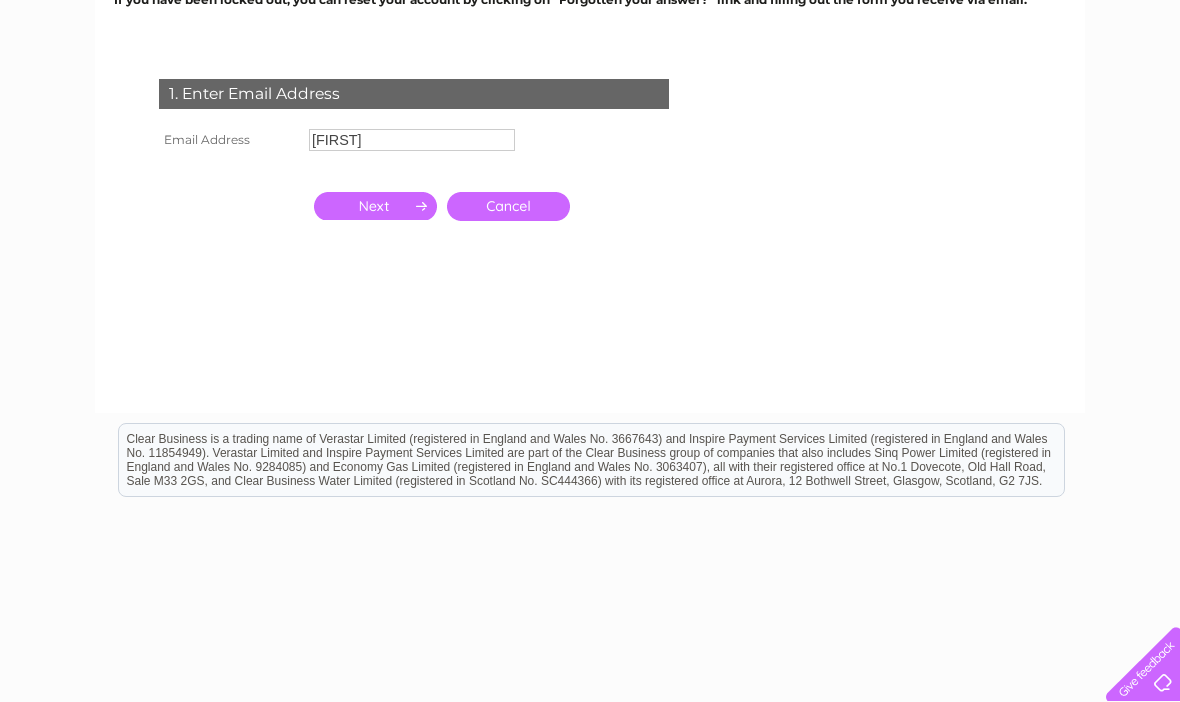 click on "Cancel" at bounding box center [508, 206] 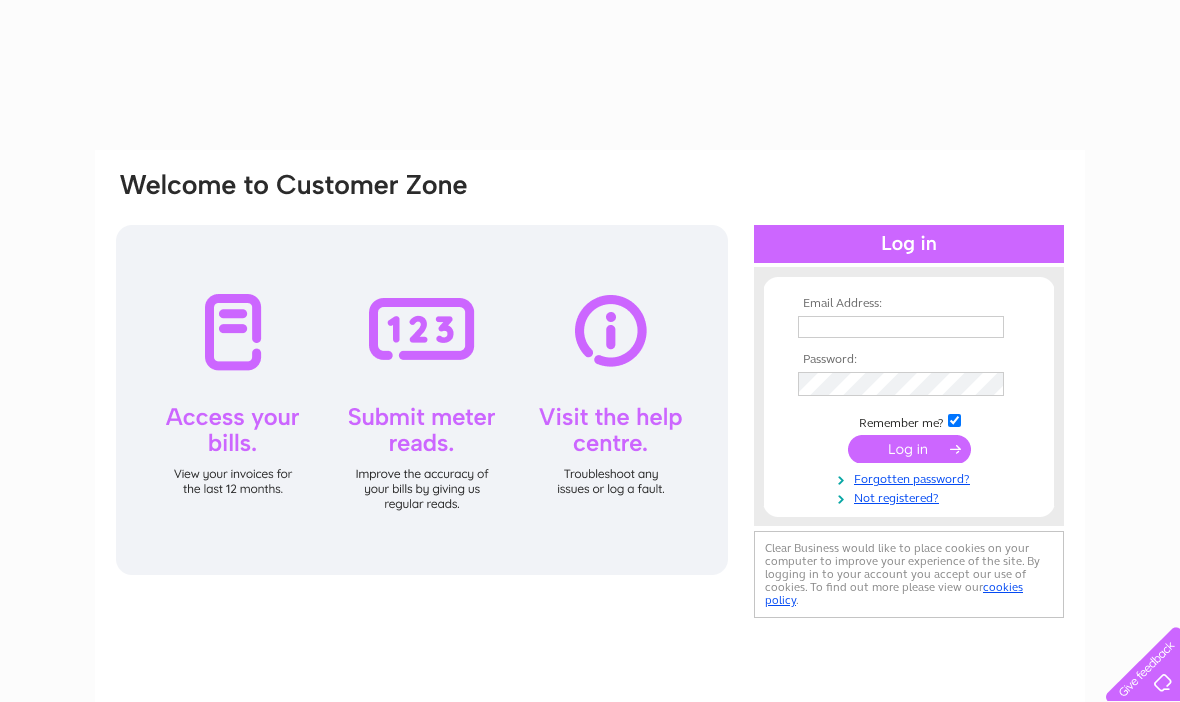 scroll, scrollTop: 0, scrollLeft: 0, axis: both 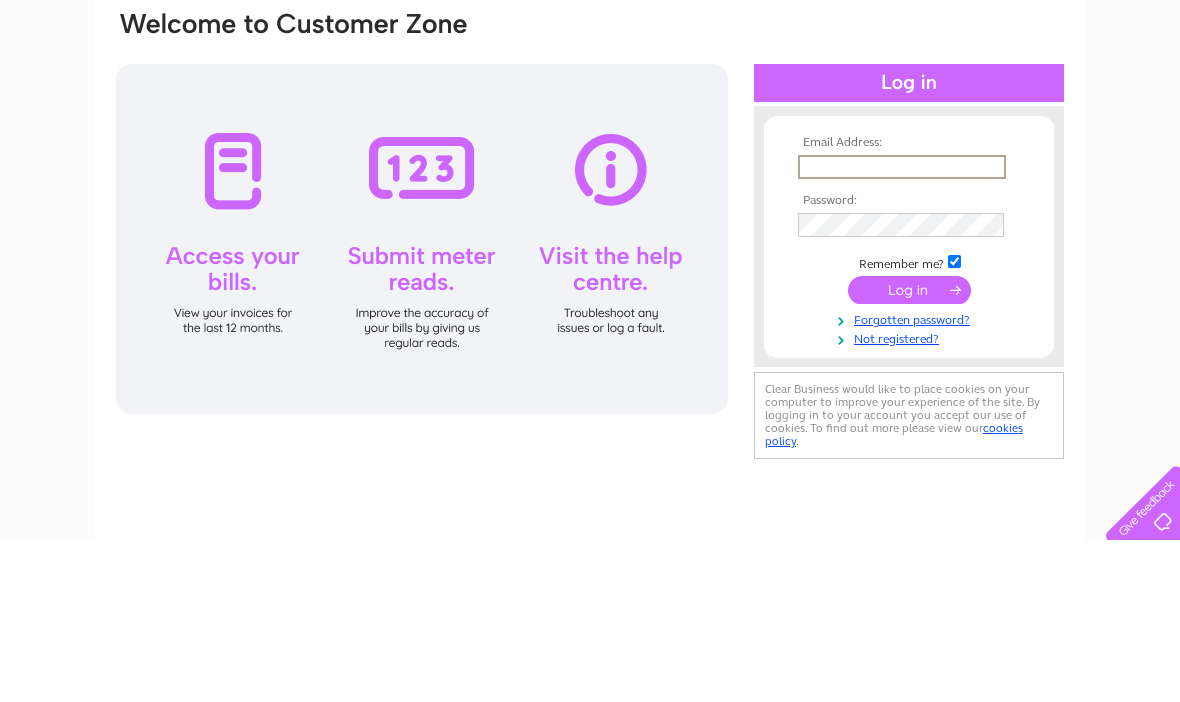 type on "[EMAIL]" 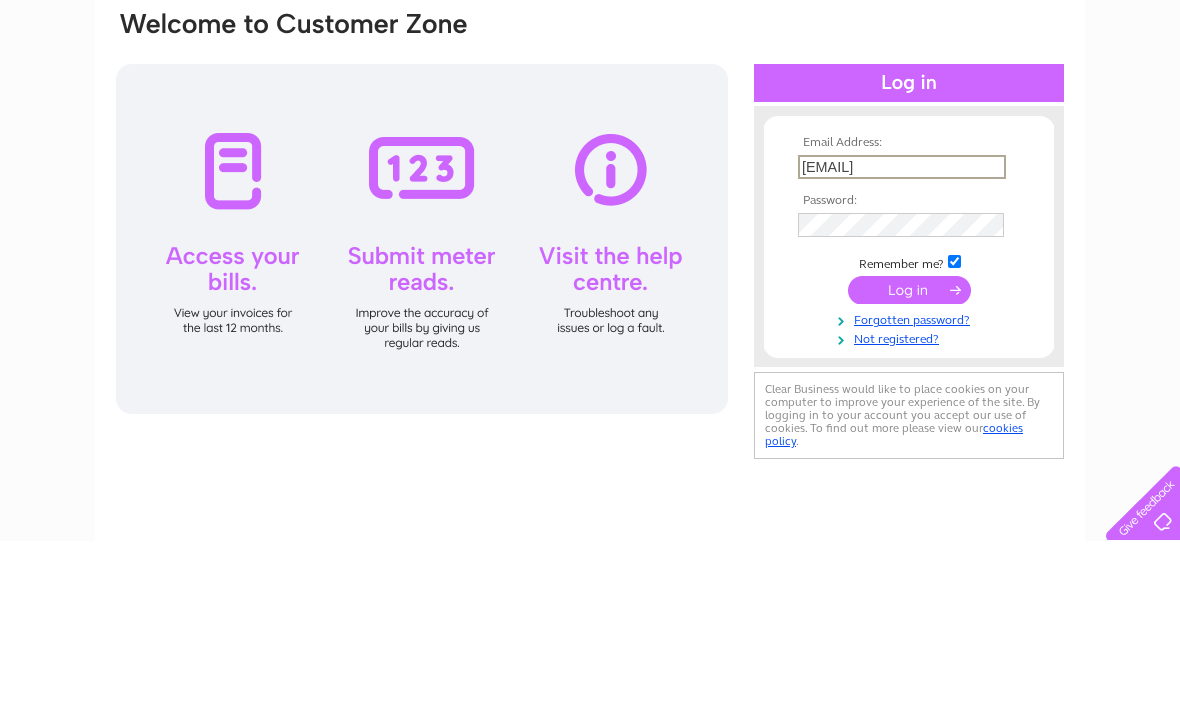scroll, scrollTop: 161, scrollLeft: 0, axis: vertical 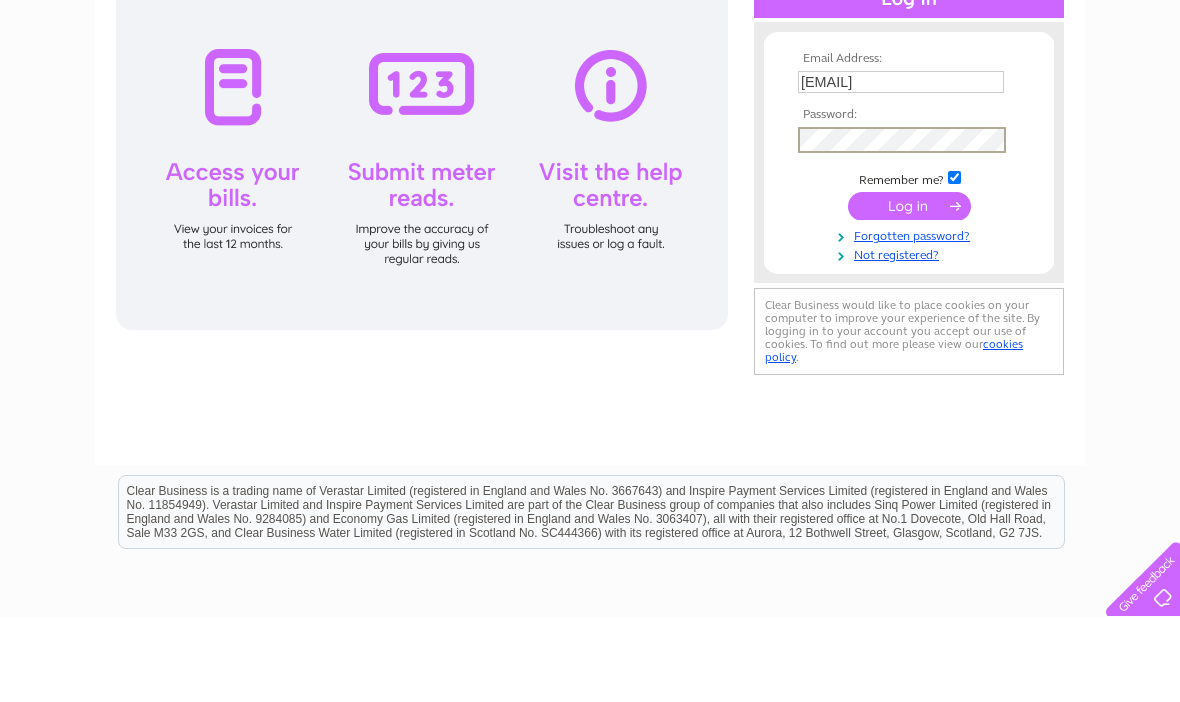 click at bounding box center [909, 291] 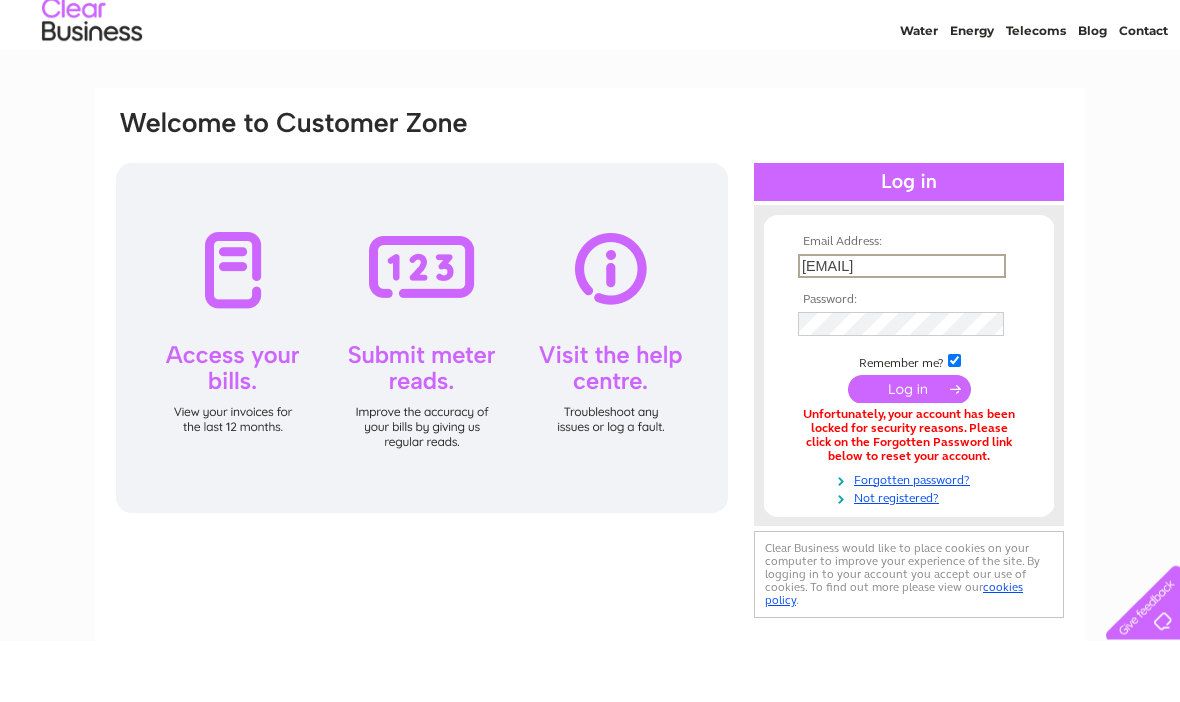 scroll, scrollTop: 62, scrollLeft: 0, axis: vertical 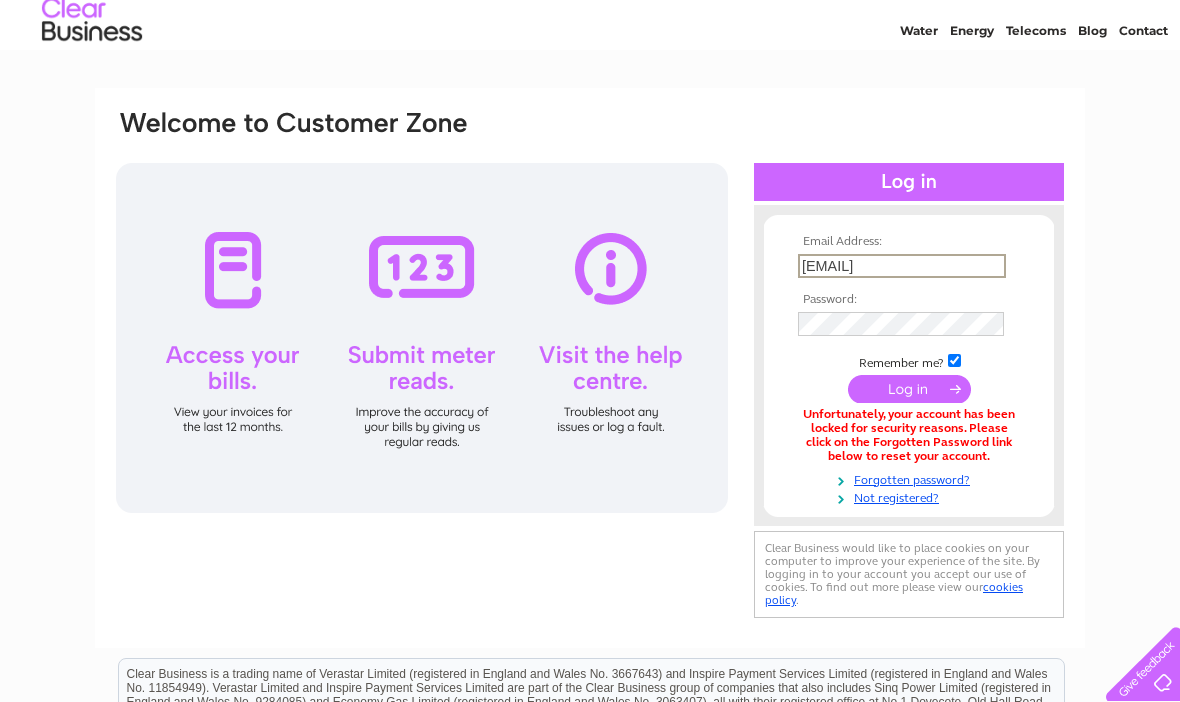 click on "Forgotten password?" at bounding box center [911, 478] 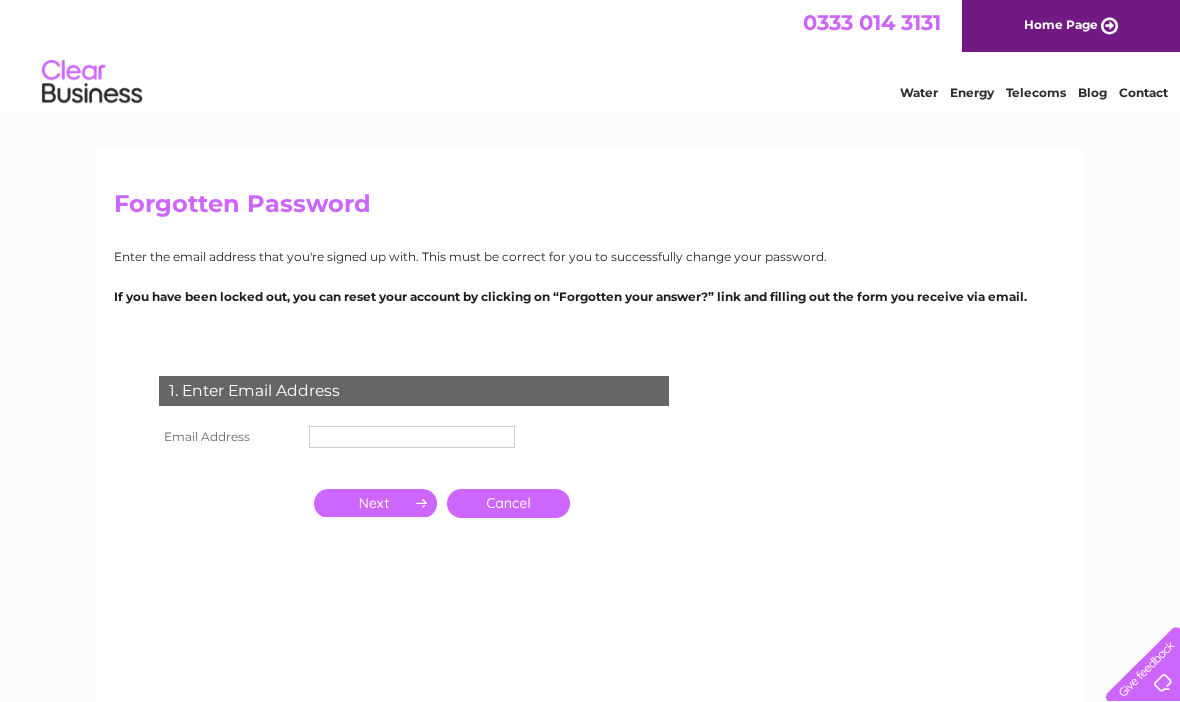scroll, scrollTop: 0, scrollLeft: 0, axis: both 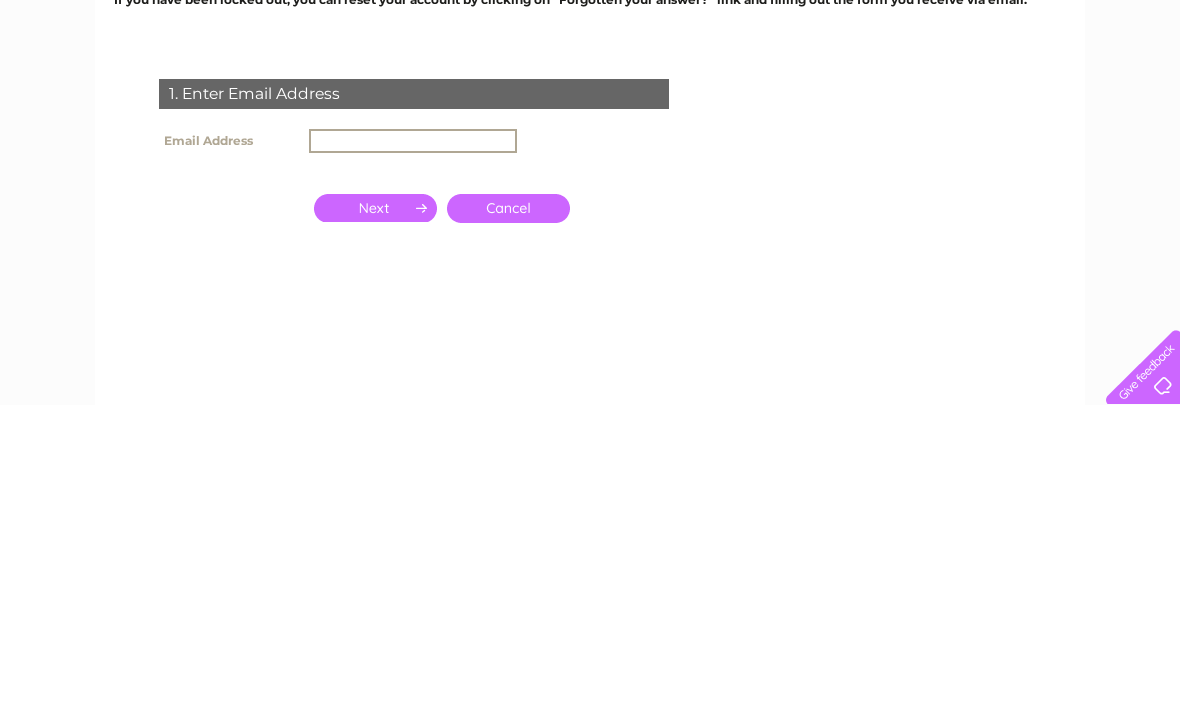 type on "P" 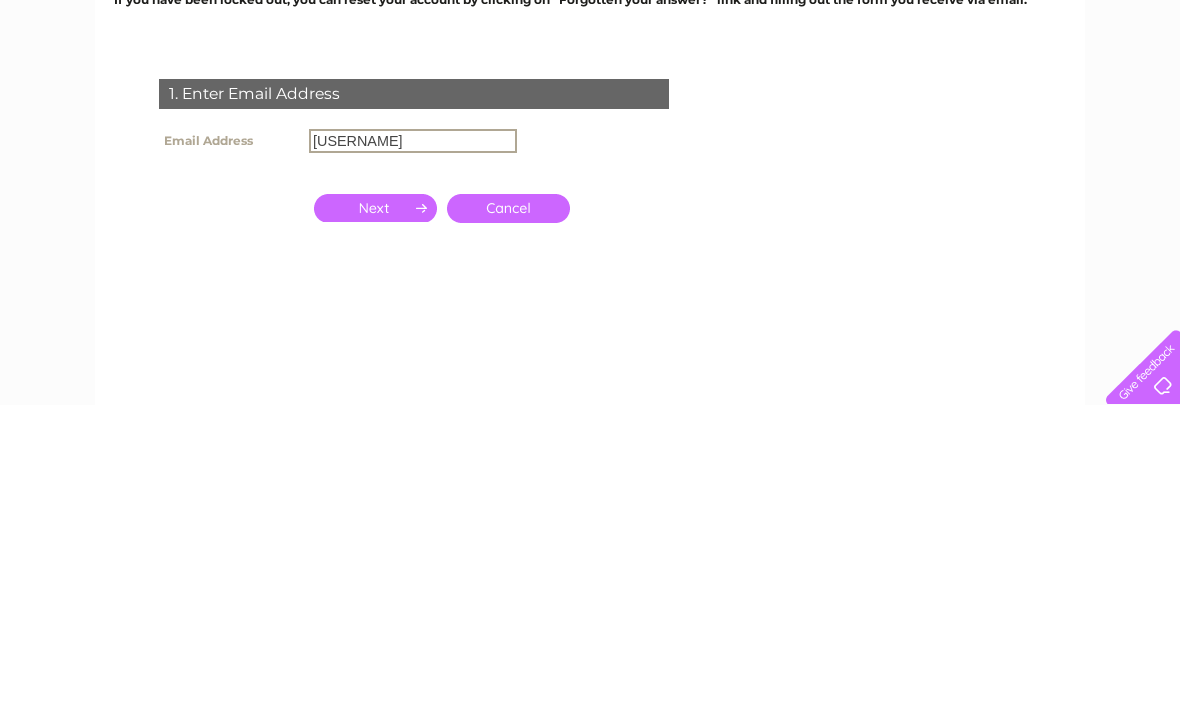 scroll, scrollTop: 297, scrollLeft: 0, axis: vertical 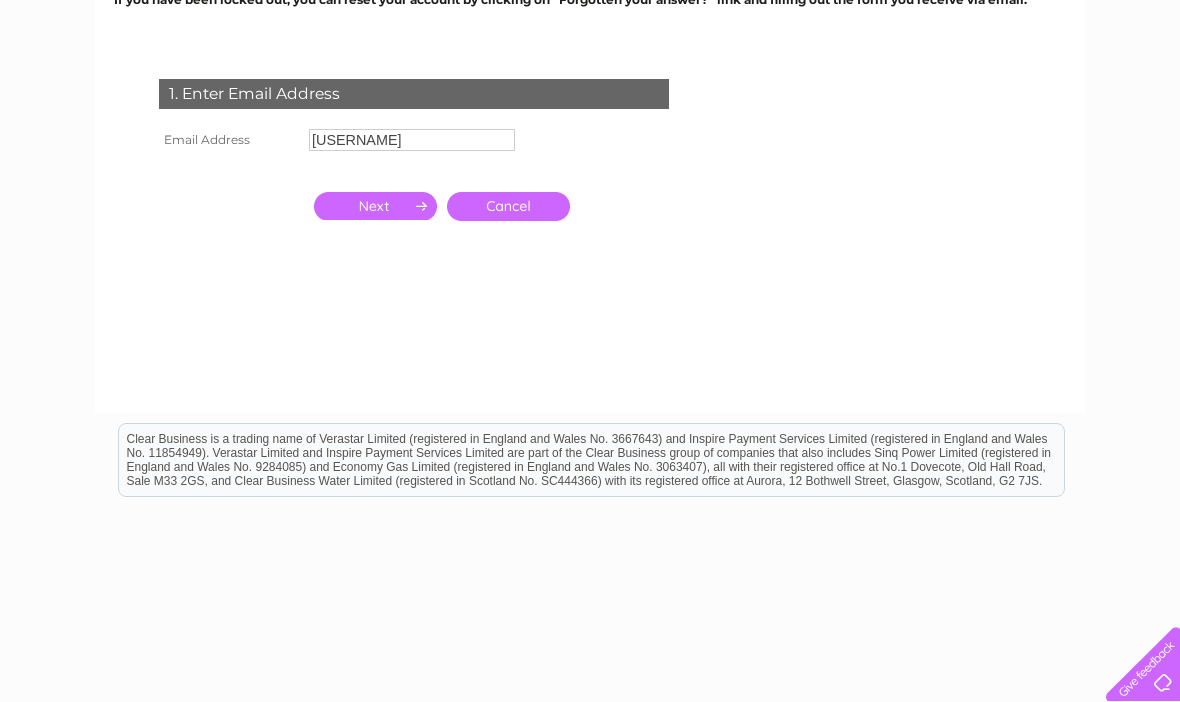 click on "Amardeep90" at bounding box center [412, 140] 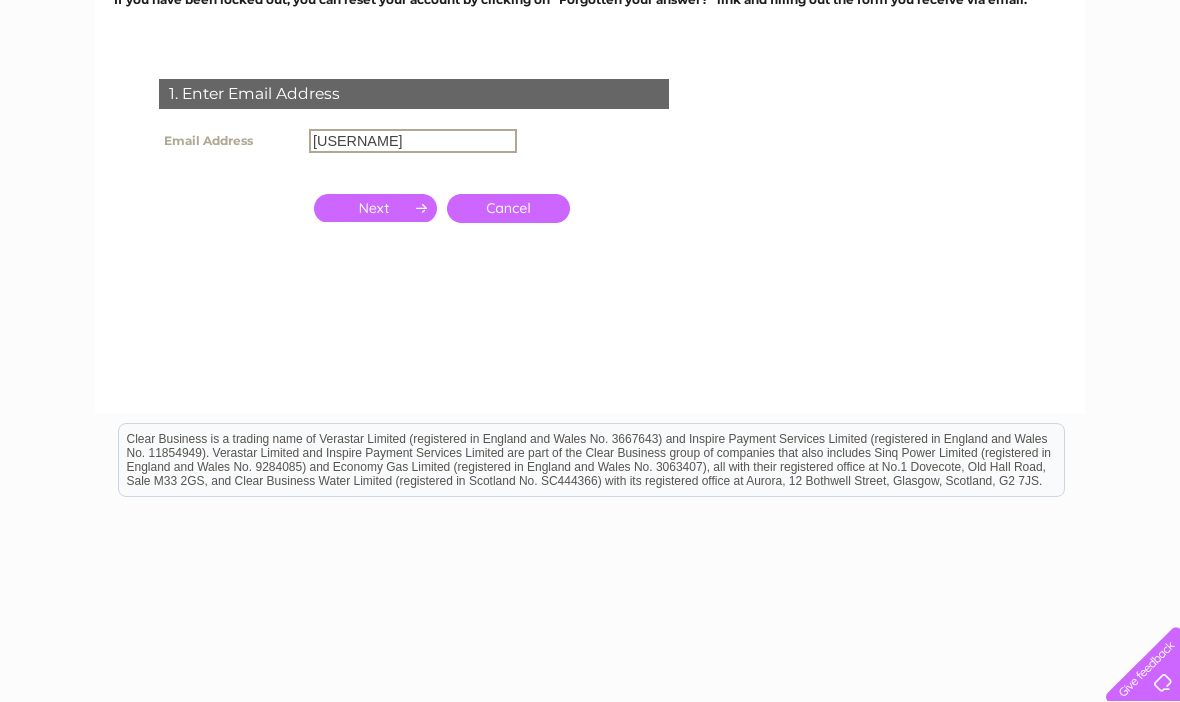 scroll, scrollTop: 296, scrollLeft: 0, axis: vertical 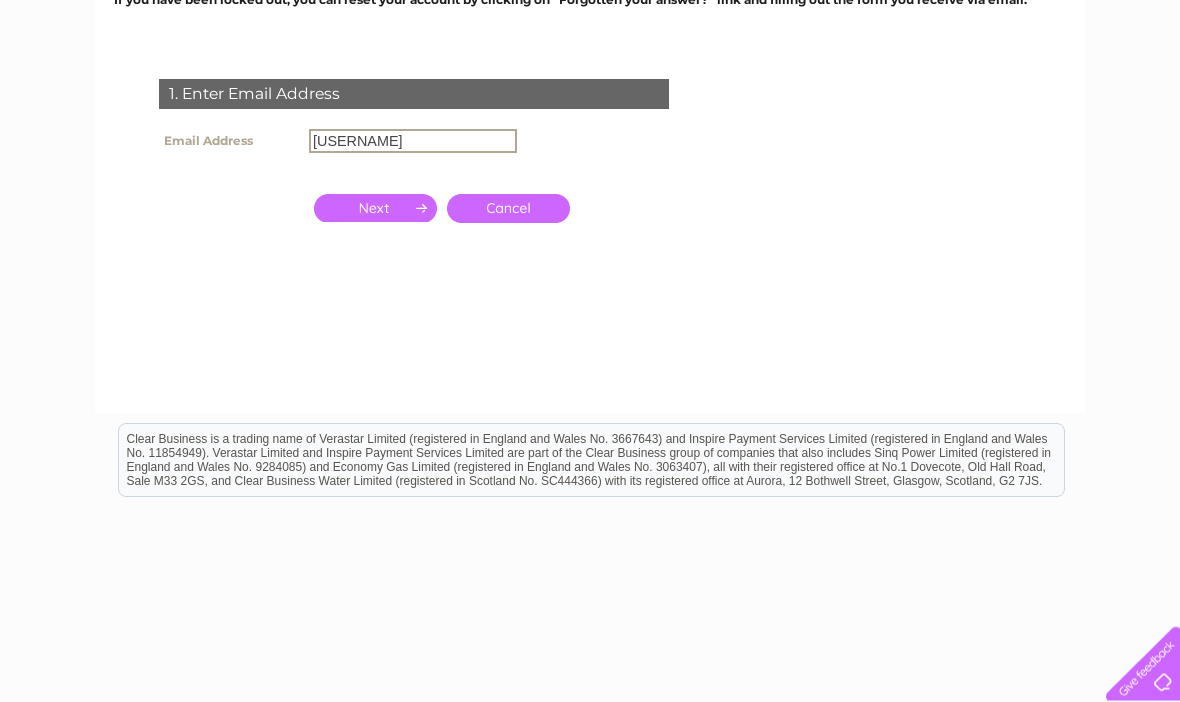 click on "Amardeep90" at bounding box center (413, 142) 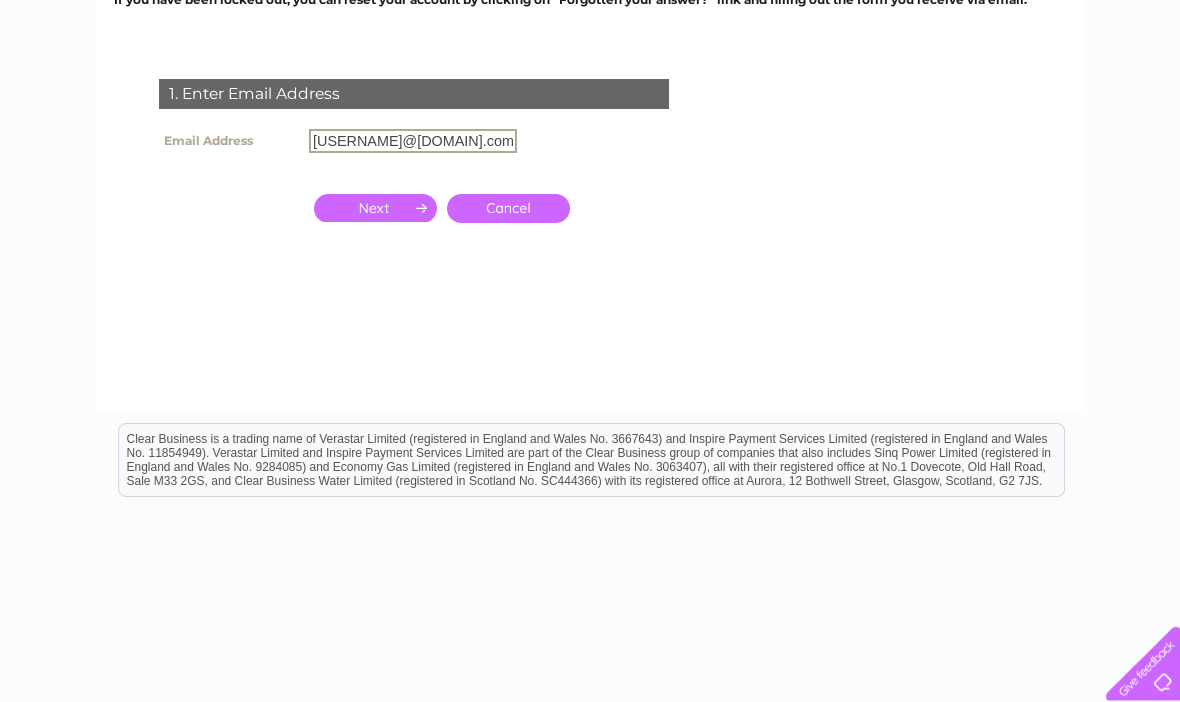 type on "[USERNAME]@[DOMAIN]" 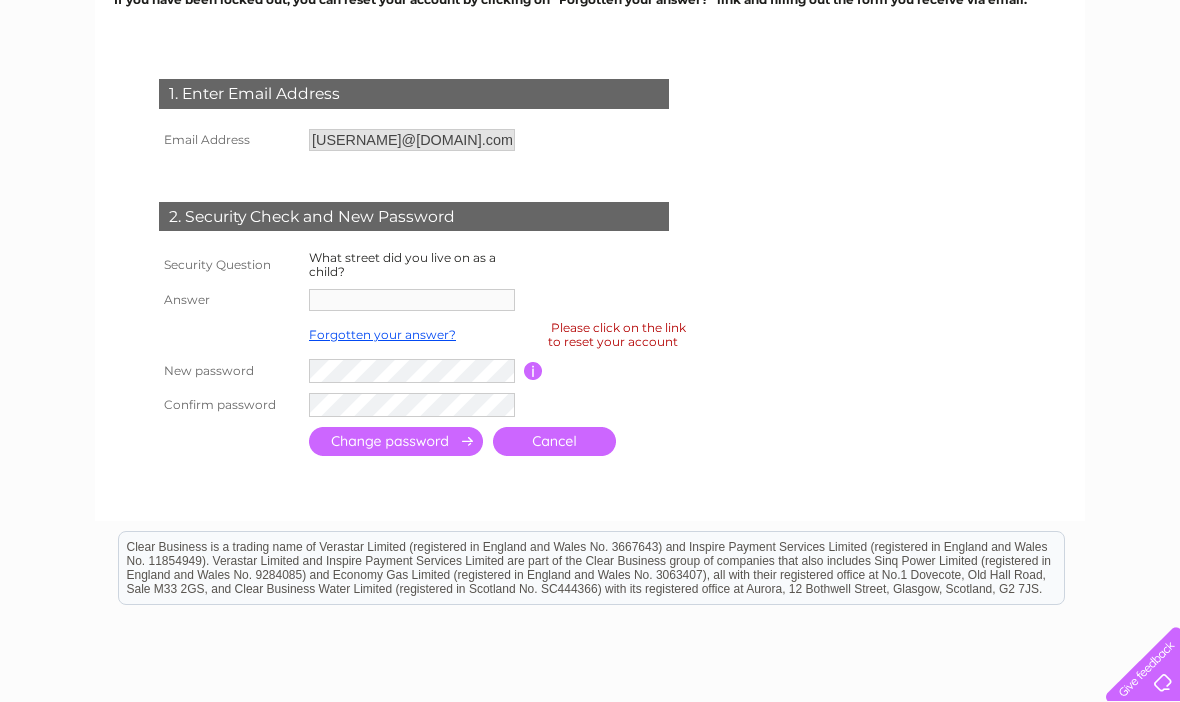 click at bounding box center [414, 300] 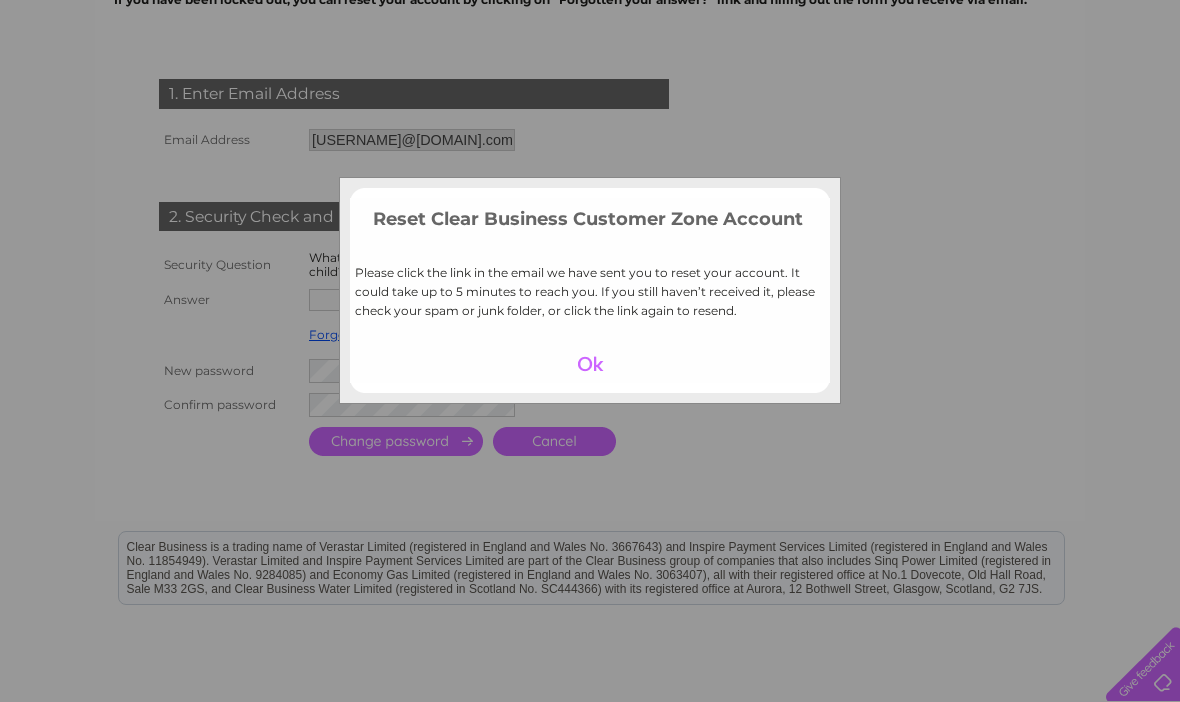 click on "Reset Clear Business Customer Zone Account
Please click the link in the email we have sent you to reset your account.
It could take up to 5 minutes to reach you. If you still haven’t received it, please check your spam or junk folder, or click the link again to resend." at bounding box center [590, 290] 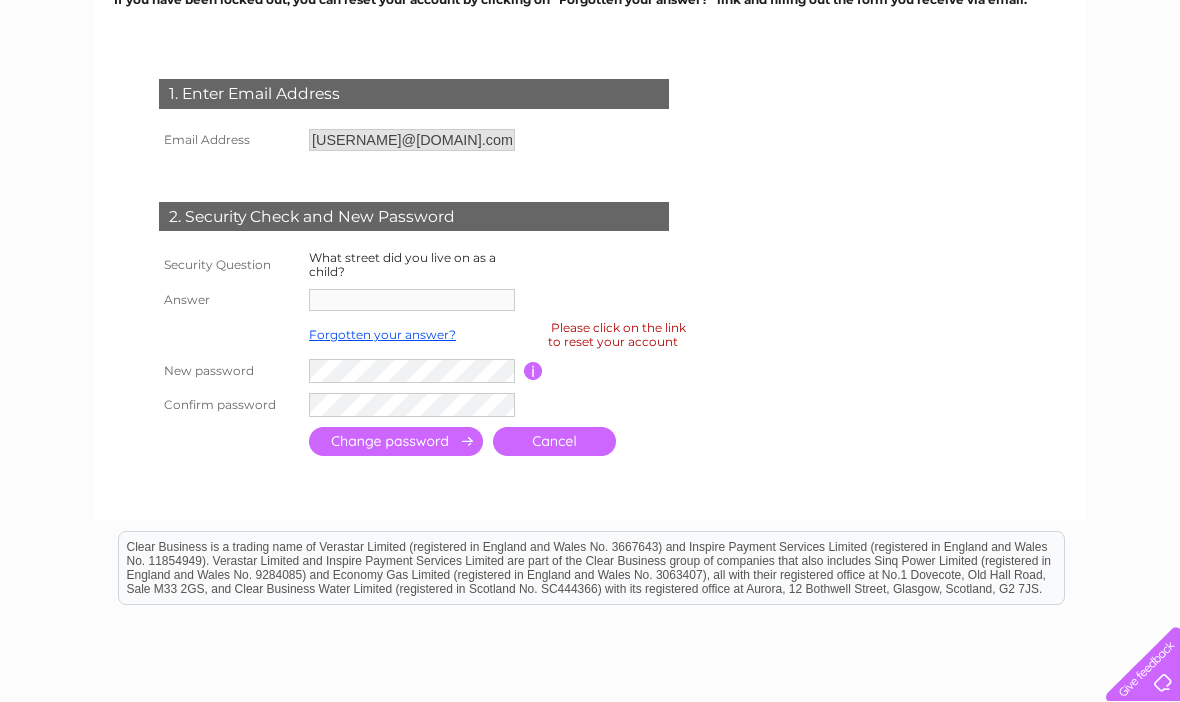 click at bounding box center (414, 300) 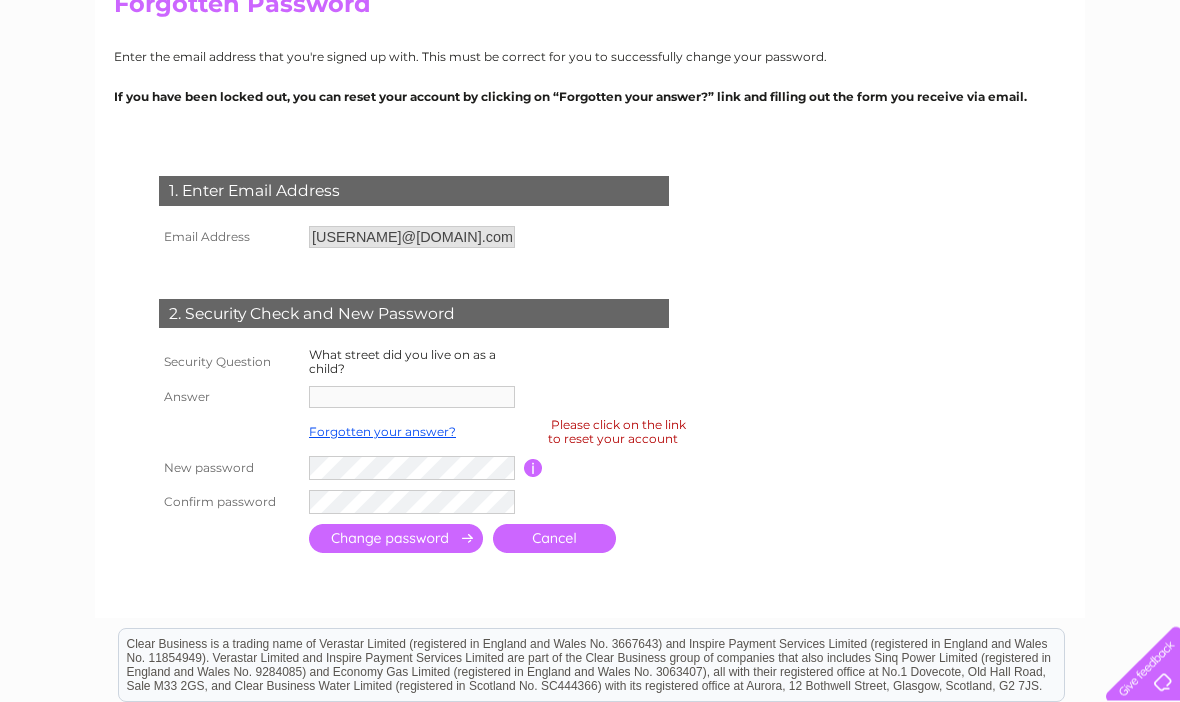 scroll, scrollTop: 202, scrollLeft: 0, axis: vertical 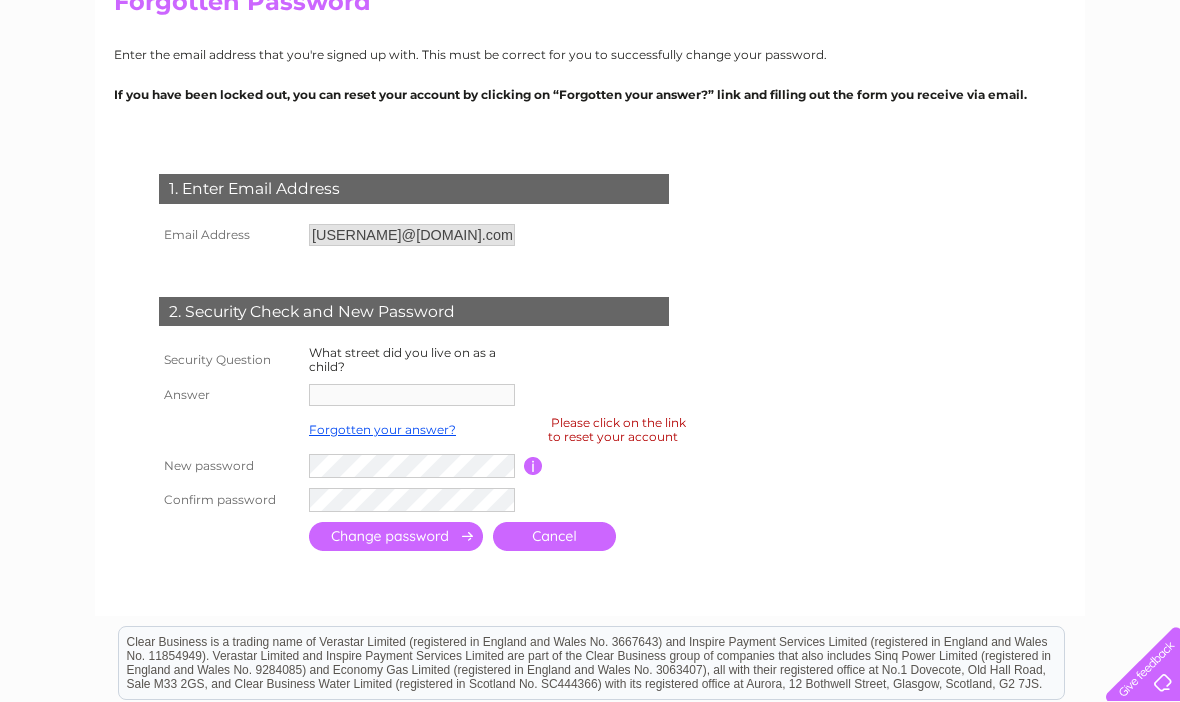 click on "Forgotten your answer?" at bounding box center (382, 429) 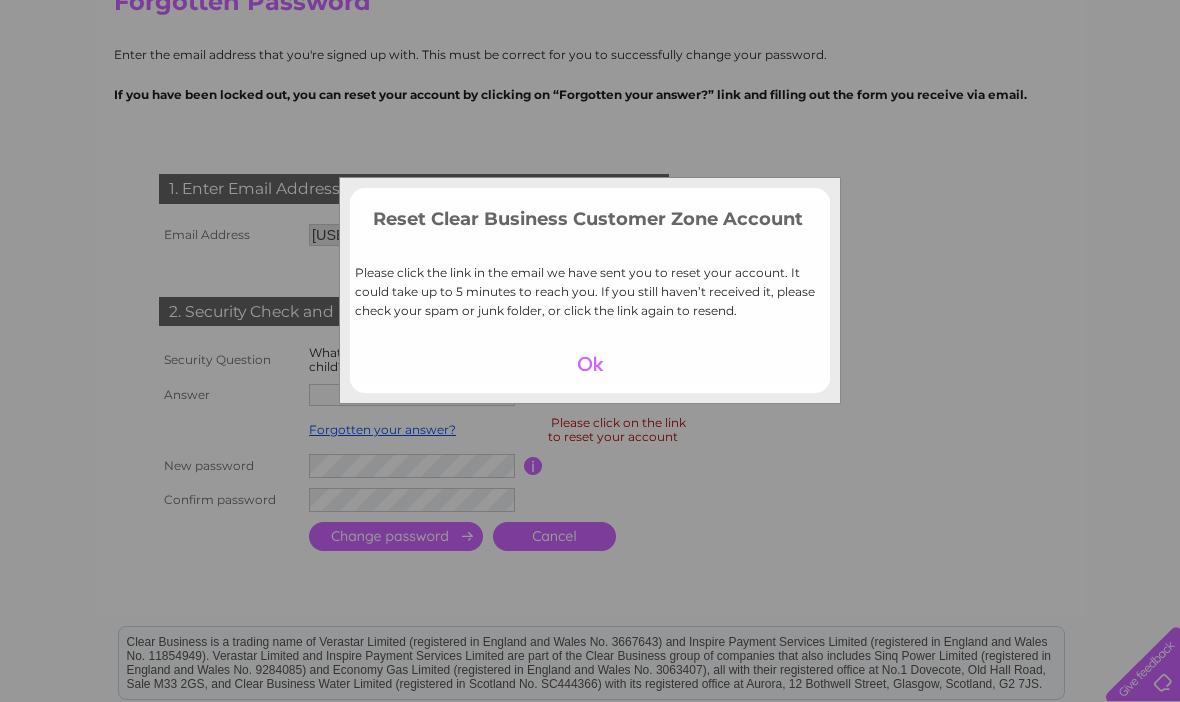 click at bounding box center [590, 364] 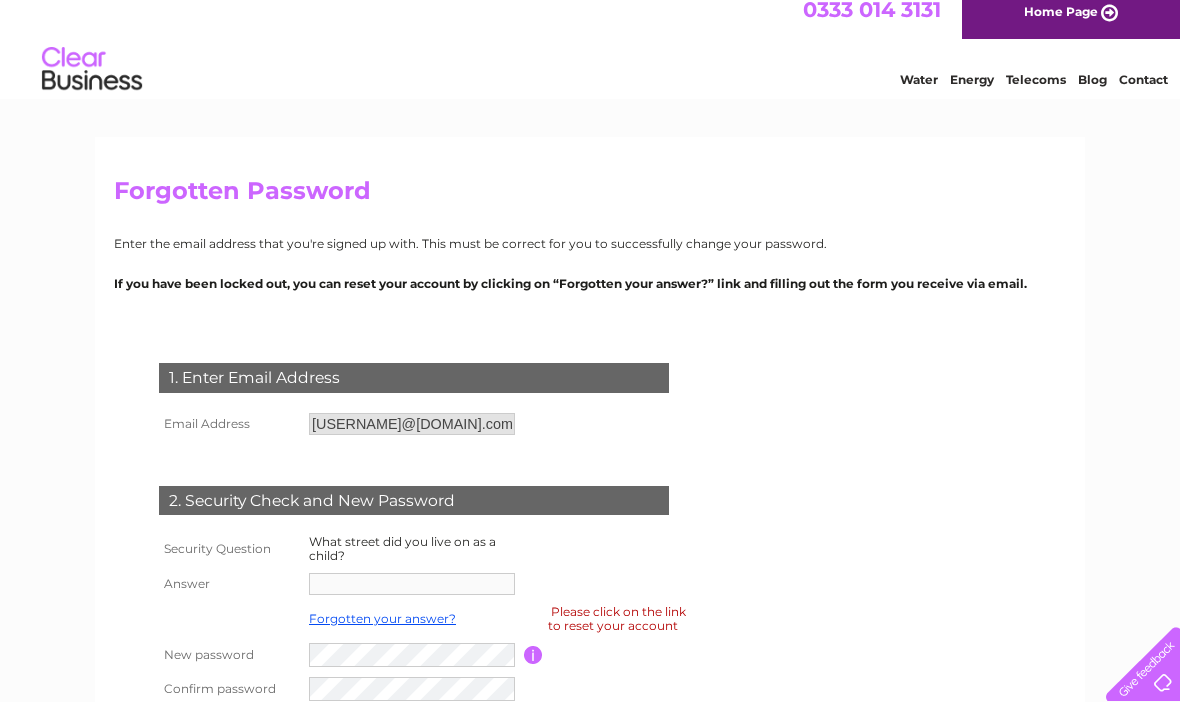 scroll, scrollTop: 0, scrollLeft: 0, axis: both 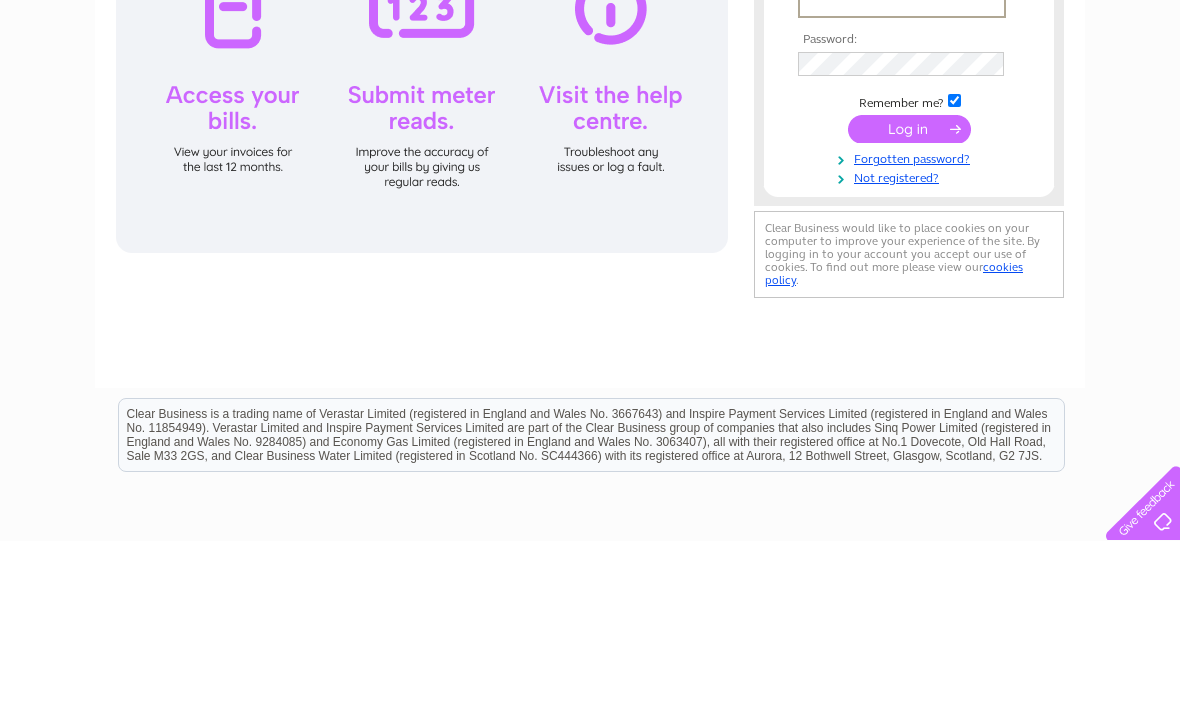 click on "Forgotten password?" at bounding box center [911, 318] 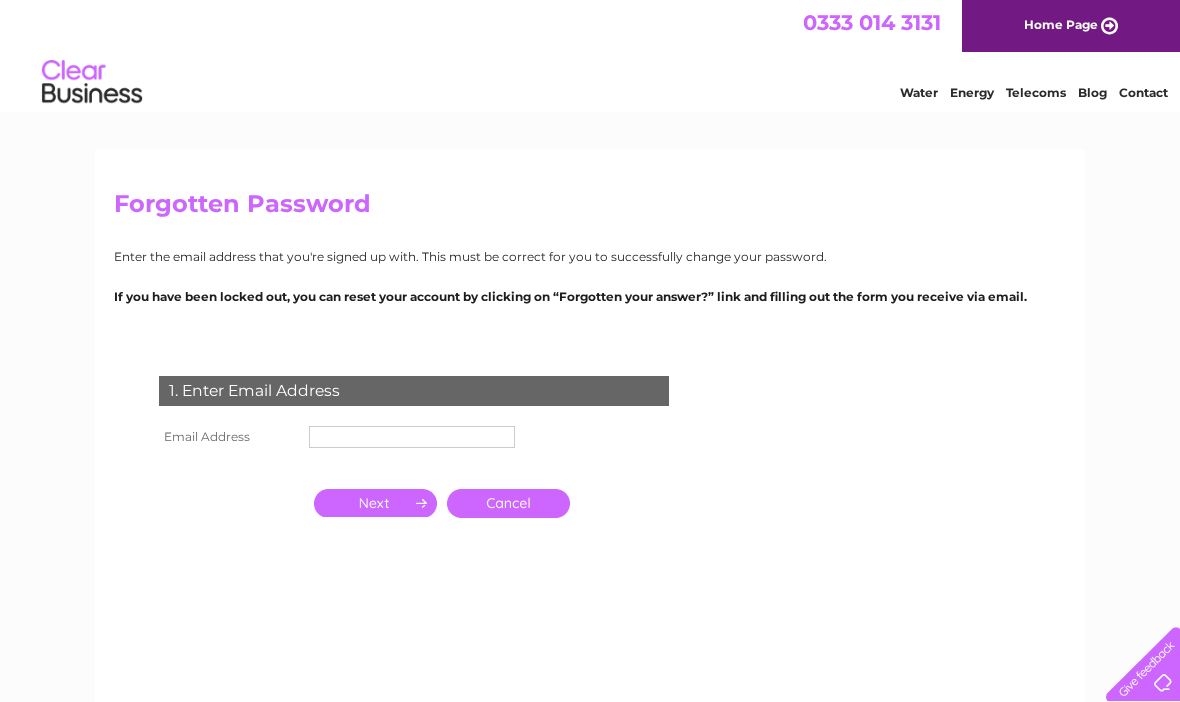 scroll, scrollTop: 0, scrollLeft: 0, axis: both 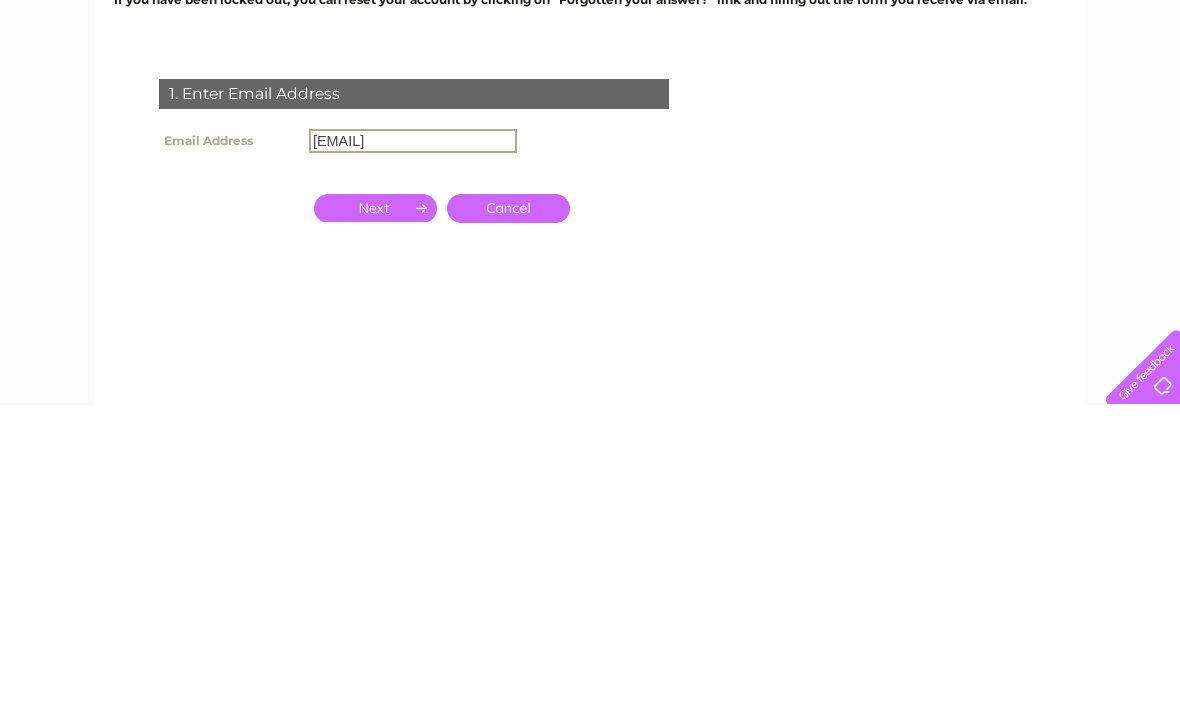 type on "[EMAIL]" 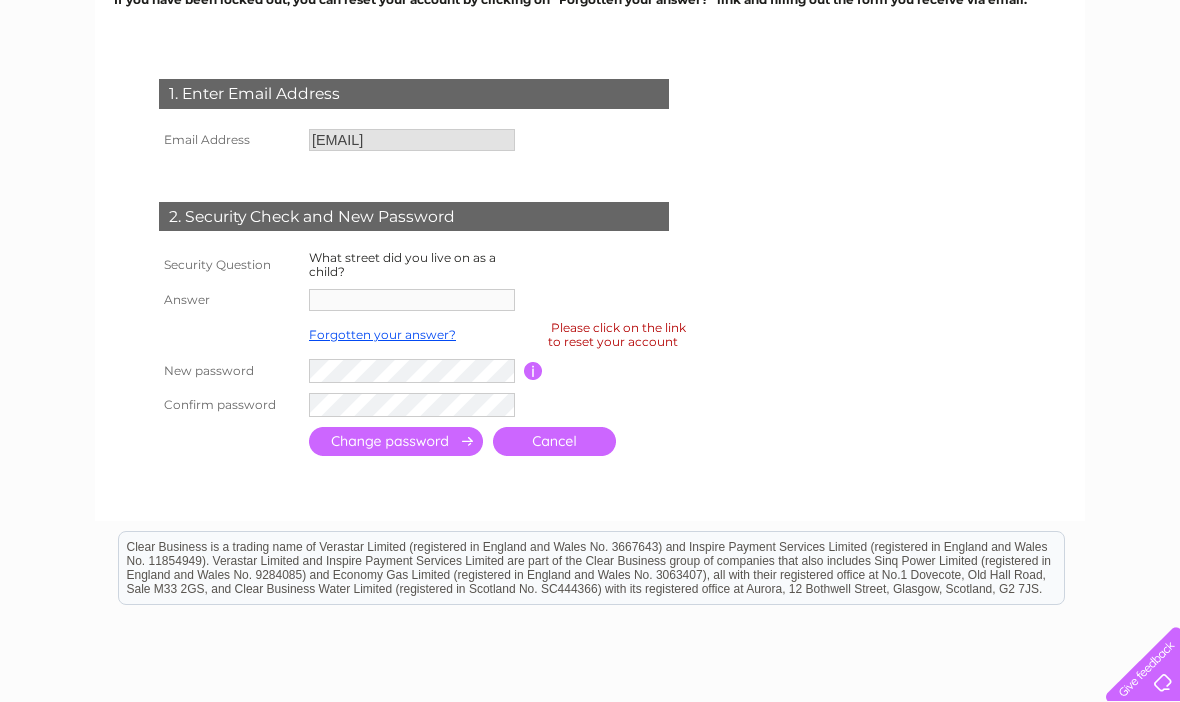 click on "What street did you live on as a child?" at bounding box center [414, 265] 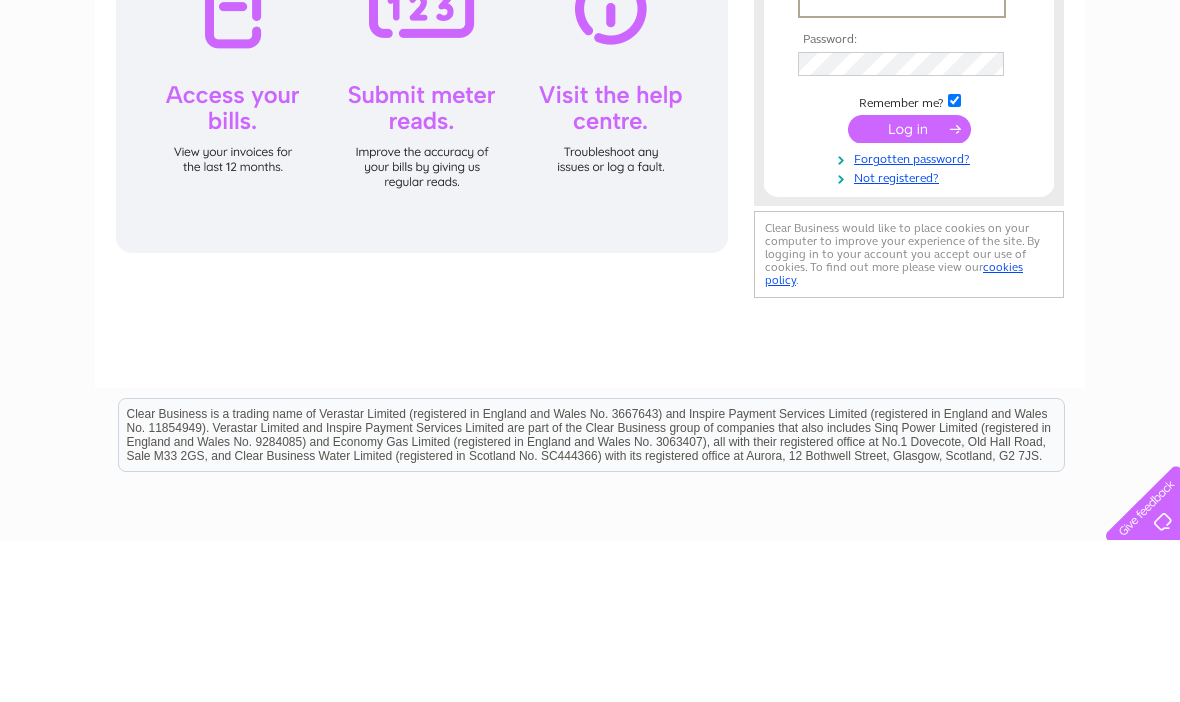 scroll, scrollTop: 0, scrollLeft: 0, axis: both 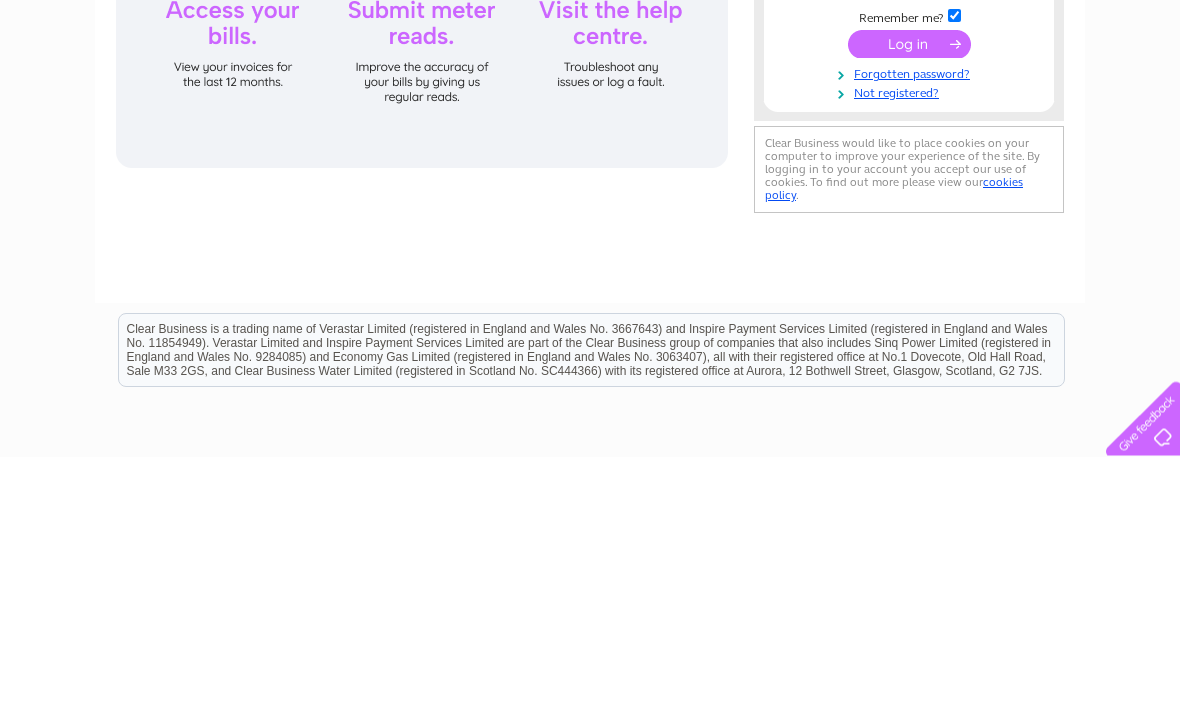 click on "Email Address:" at bounding box center [909, 143] 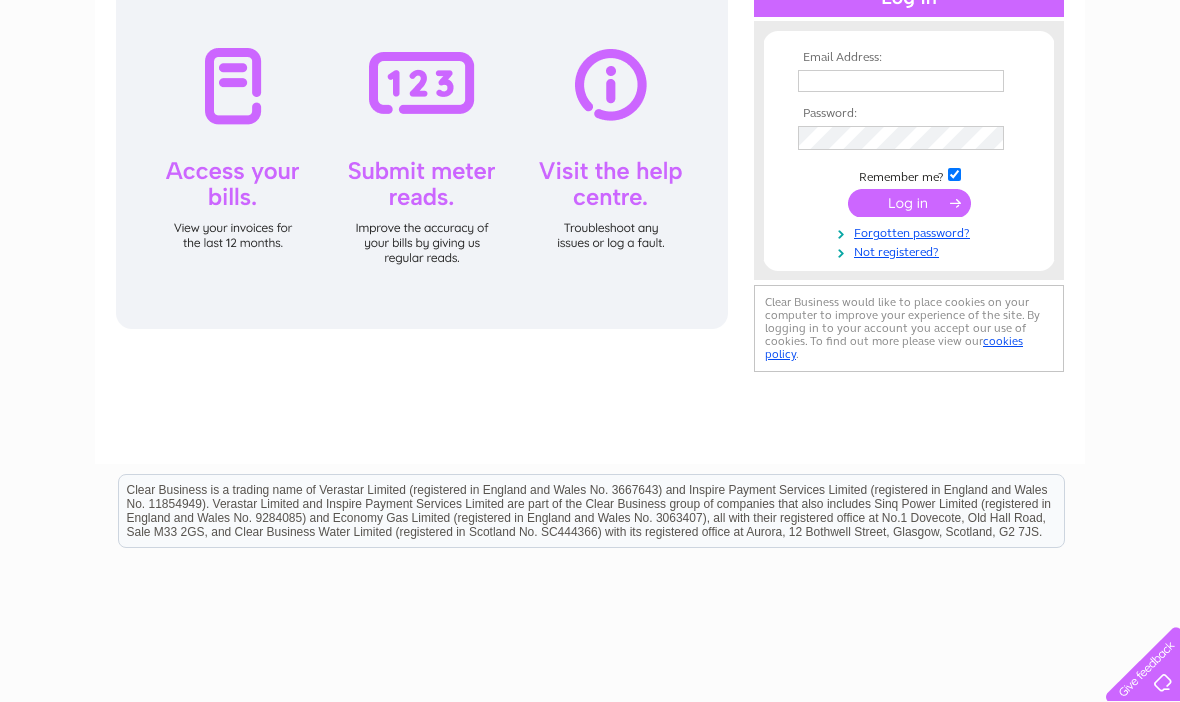 click at bounding box center (901, 81) 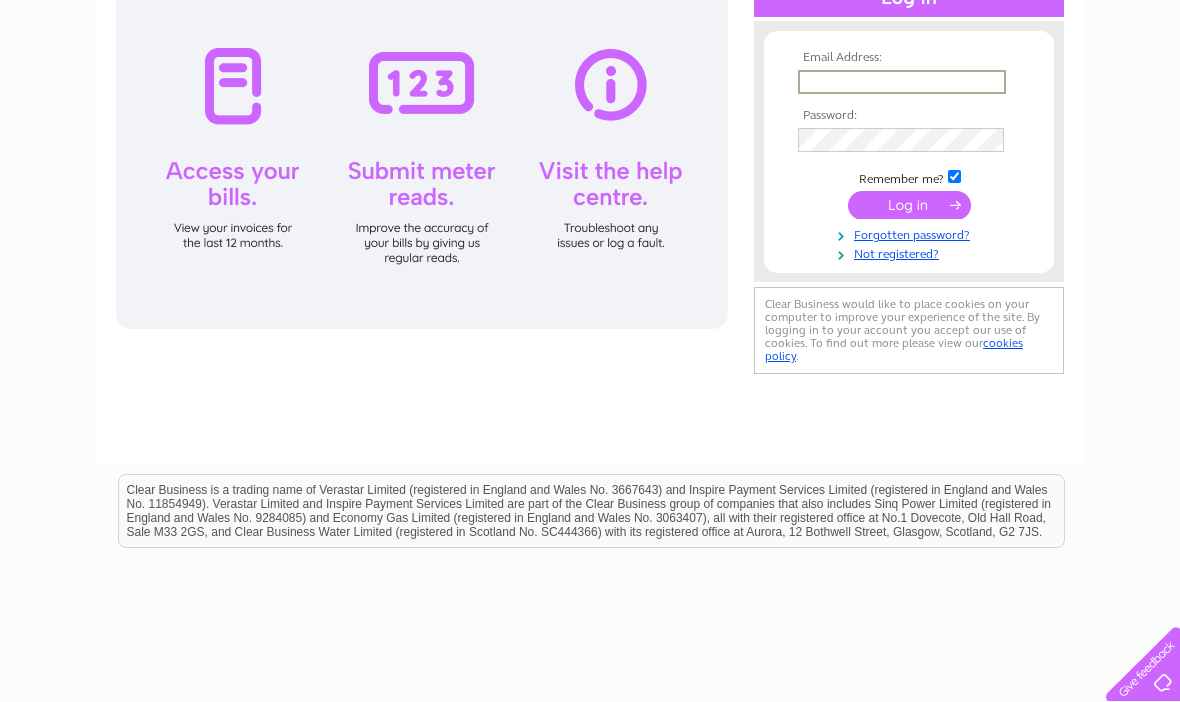 scroll, scrollTop: 245, scrollLeft: 0, axis: vertical 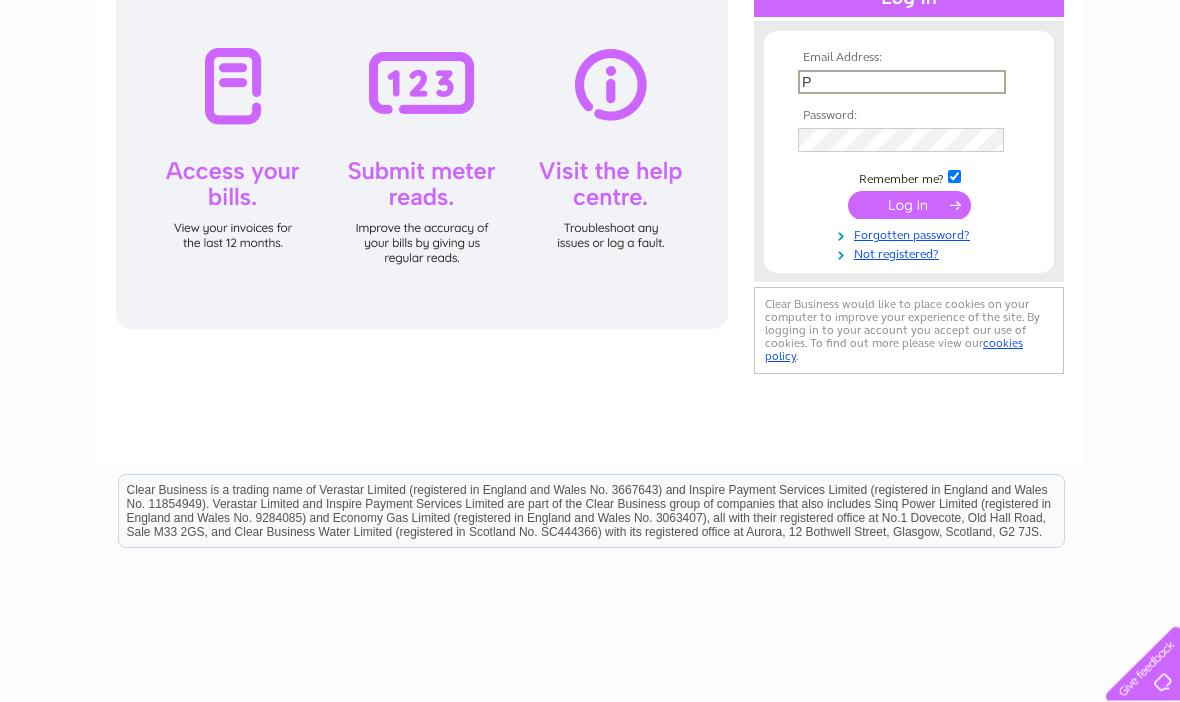 type on "[EMAIL]" 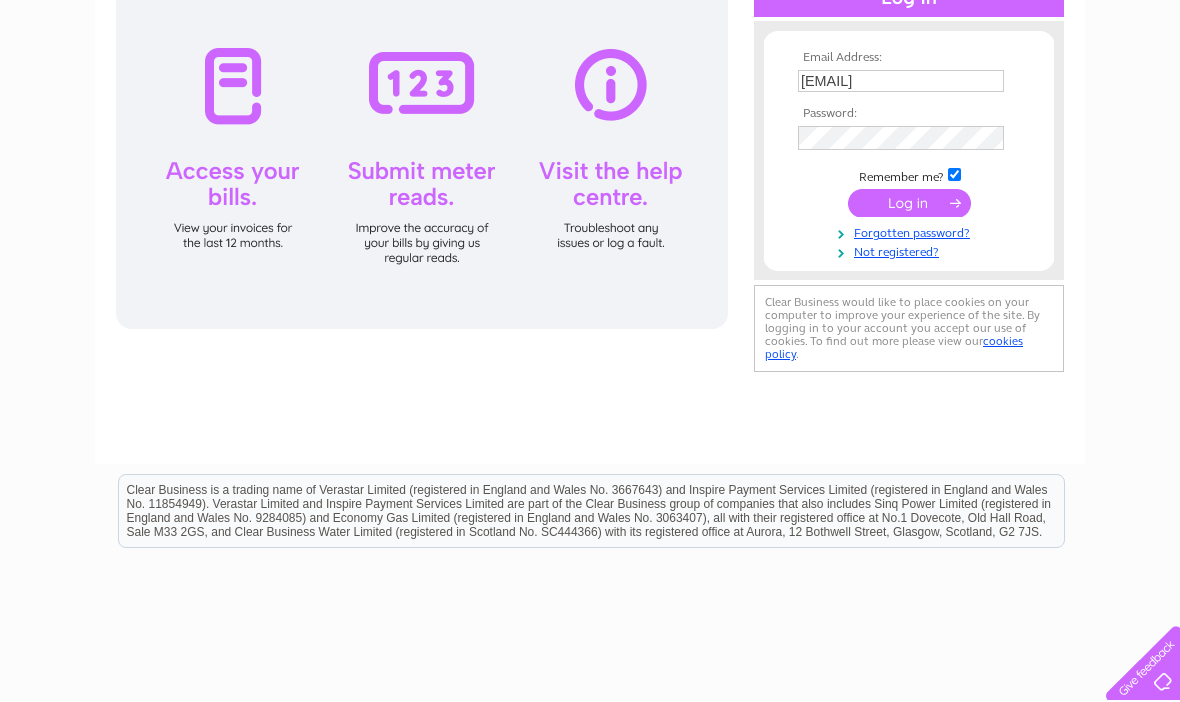 click at bounding box center [909, 204] 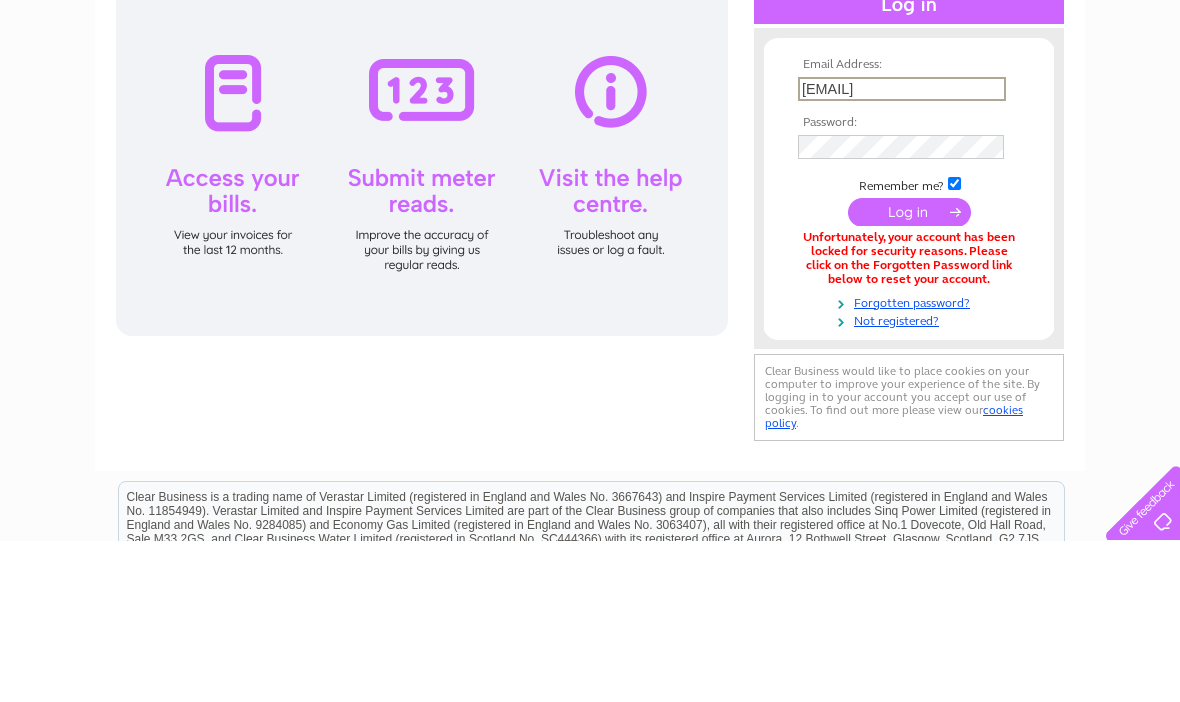 scroll, scrollTop: 0, scrollLeft: 0, axis: both 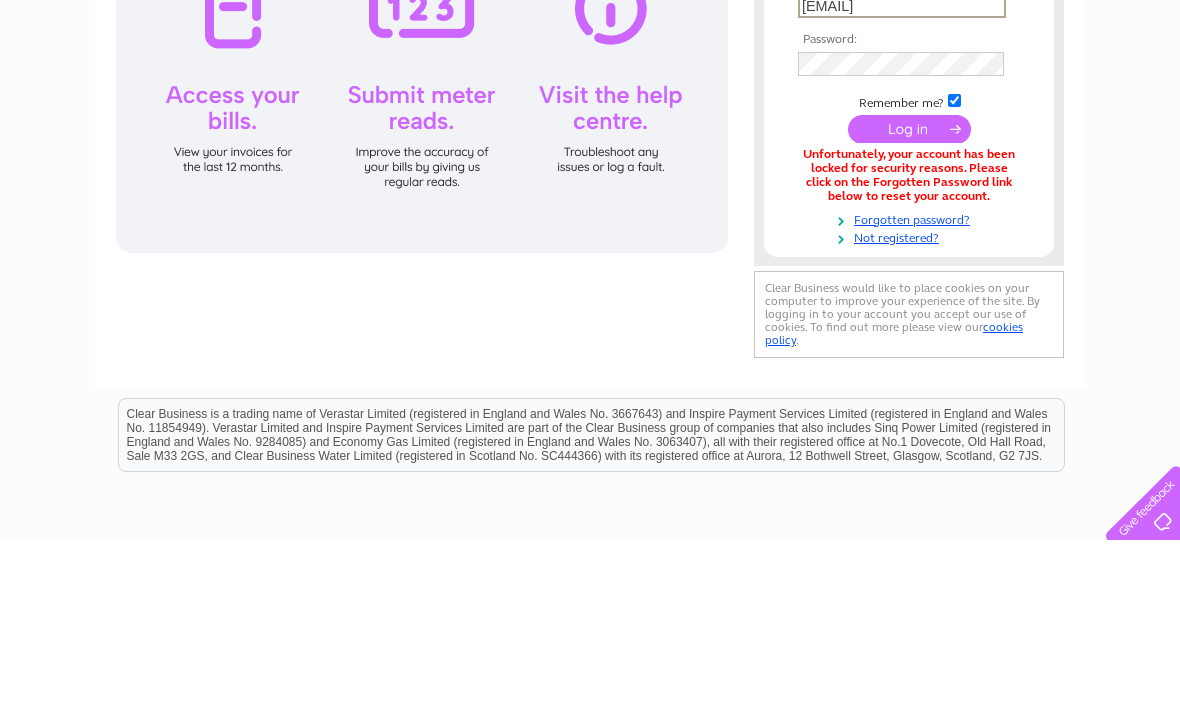 click on "Password:" at bounding box center [909, 201] 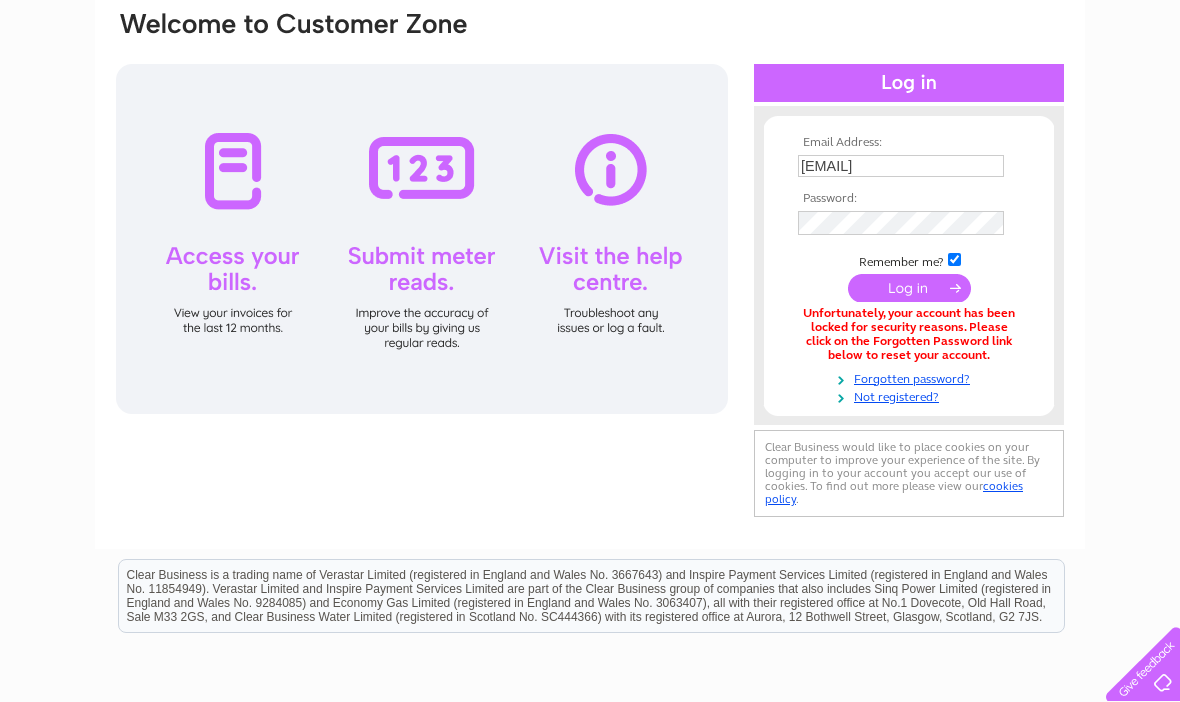 scroll, scrollTop: 160, scrollLeft: 0, axis: vertical 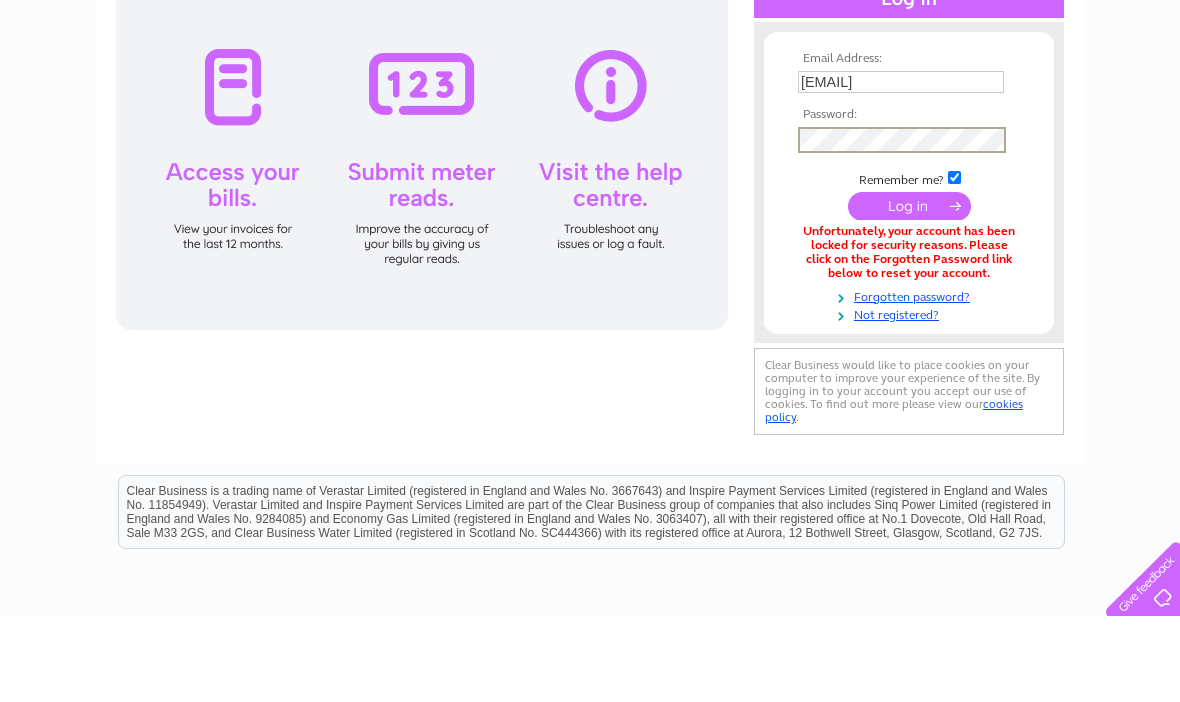 click at bounding box center (909, 291) 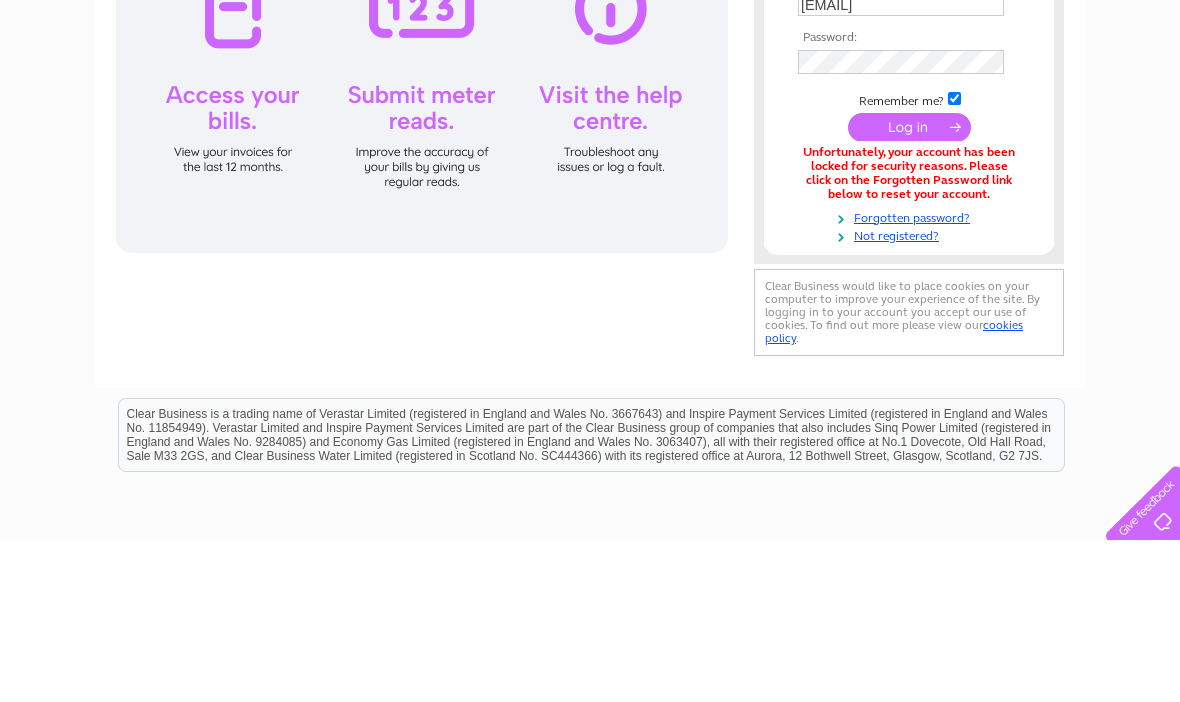 scroll, scrollTop: 161, scrollLeft: 0, axis: vertical 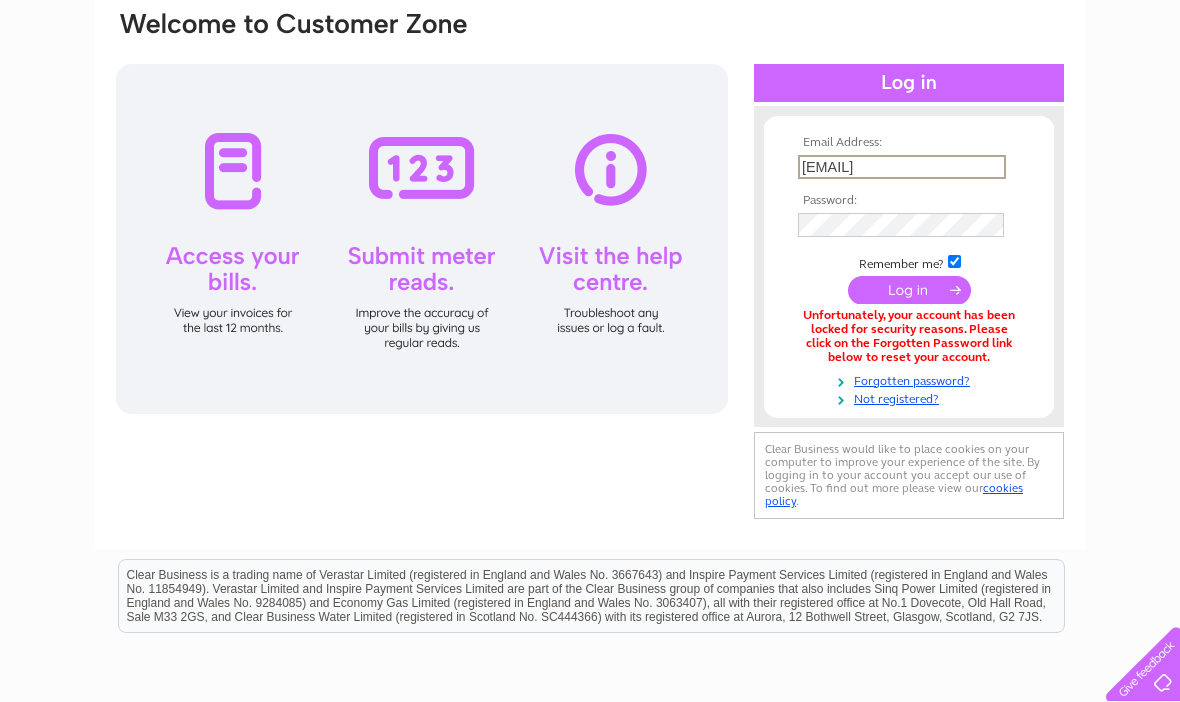 click on "Forgotten password?" at bounding box center [911, 379] 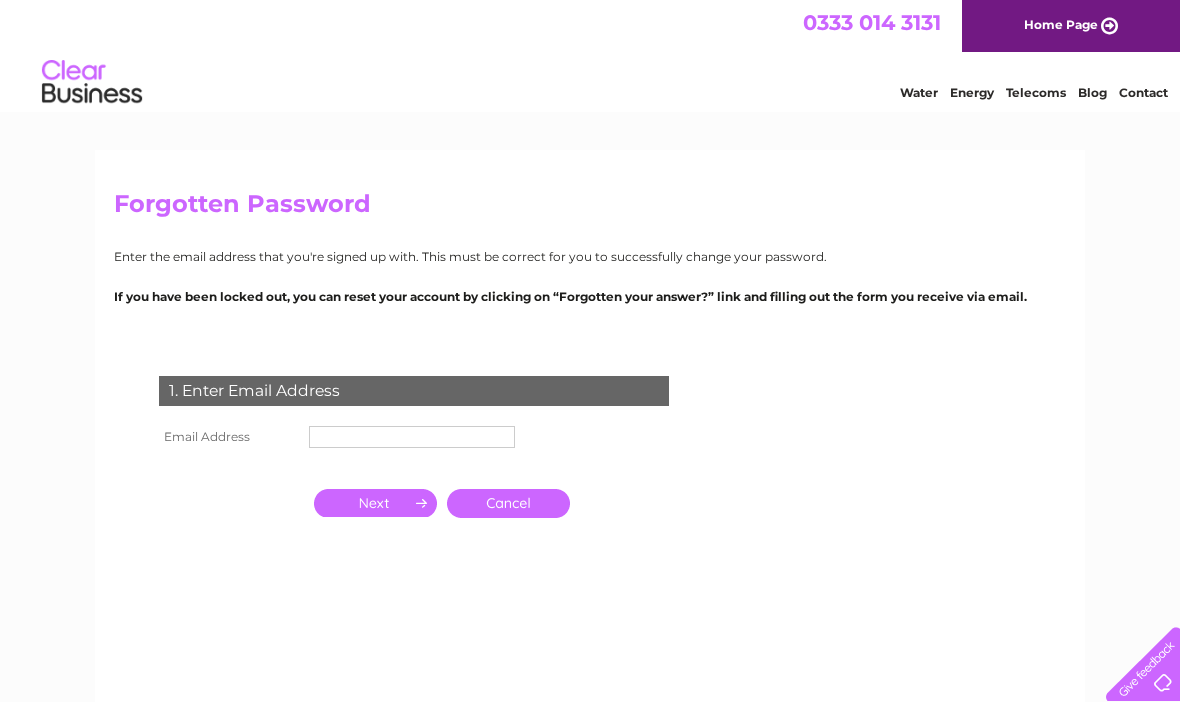 scroll, scrollTop: 0, scrollLeft: 0, axis: both 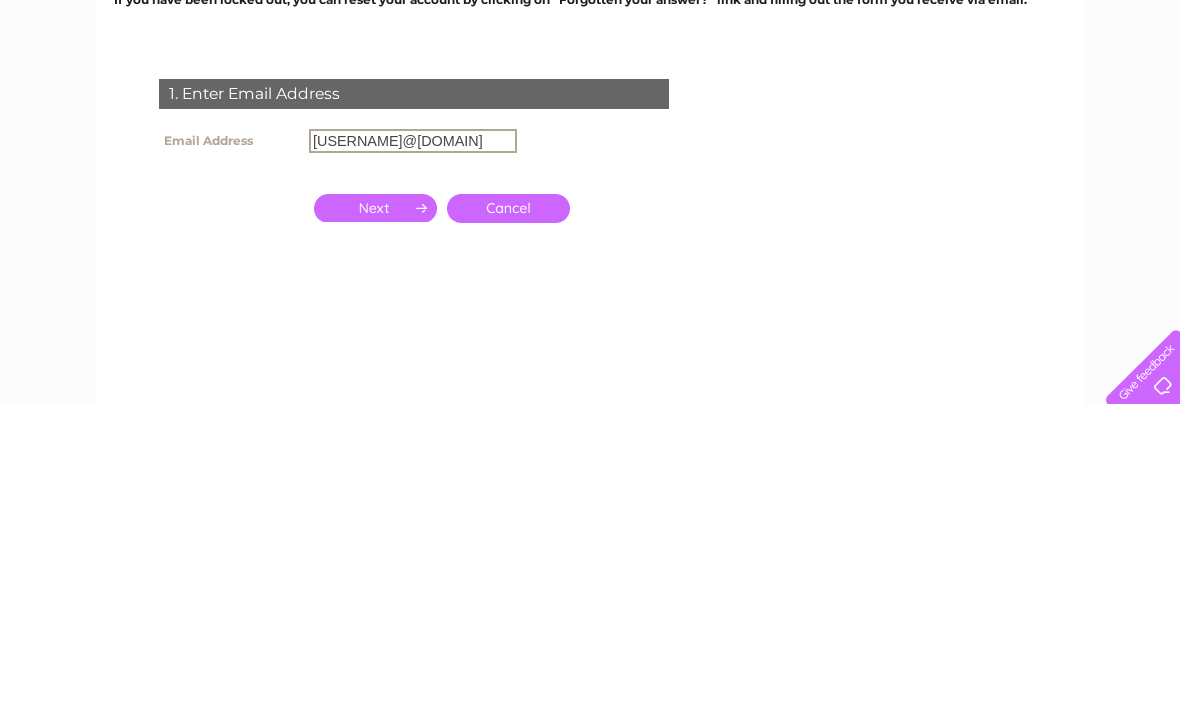type on "[USERNAME]@[DOMAIN]" 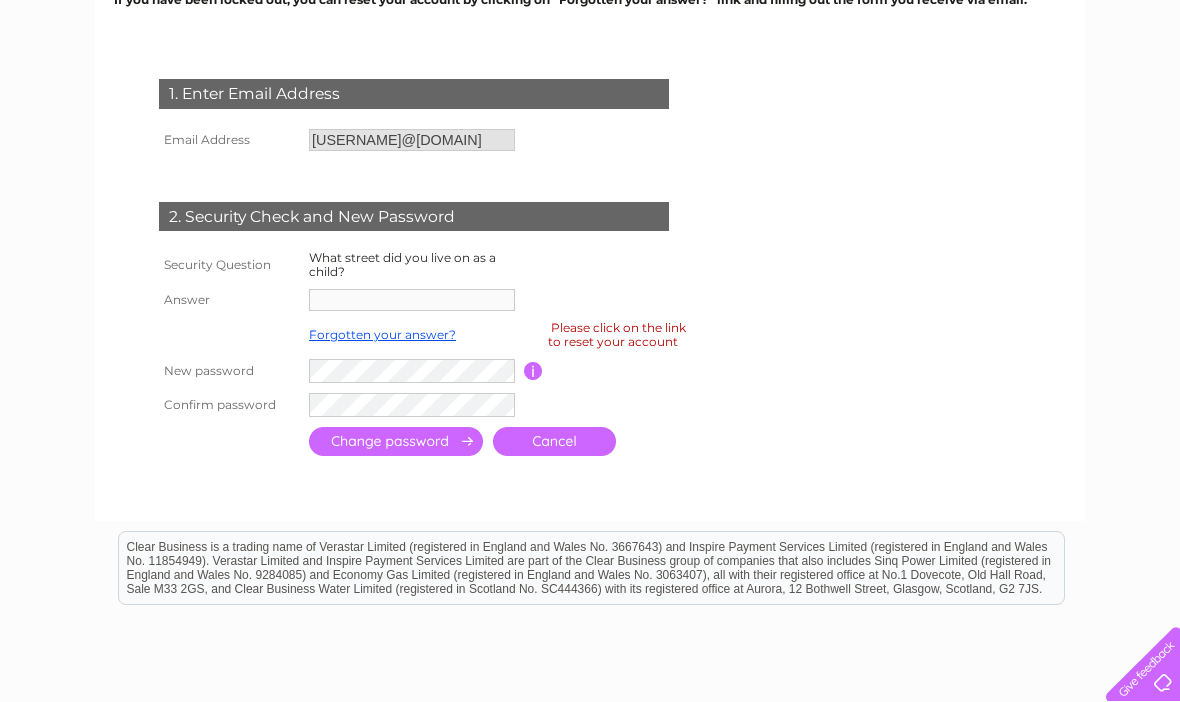 click at bounding box center [414, 300] 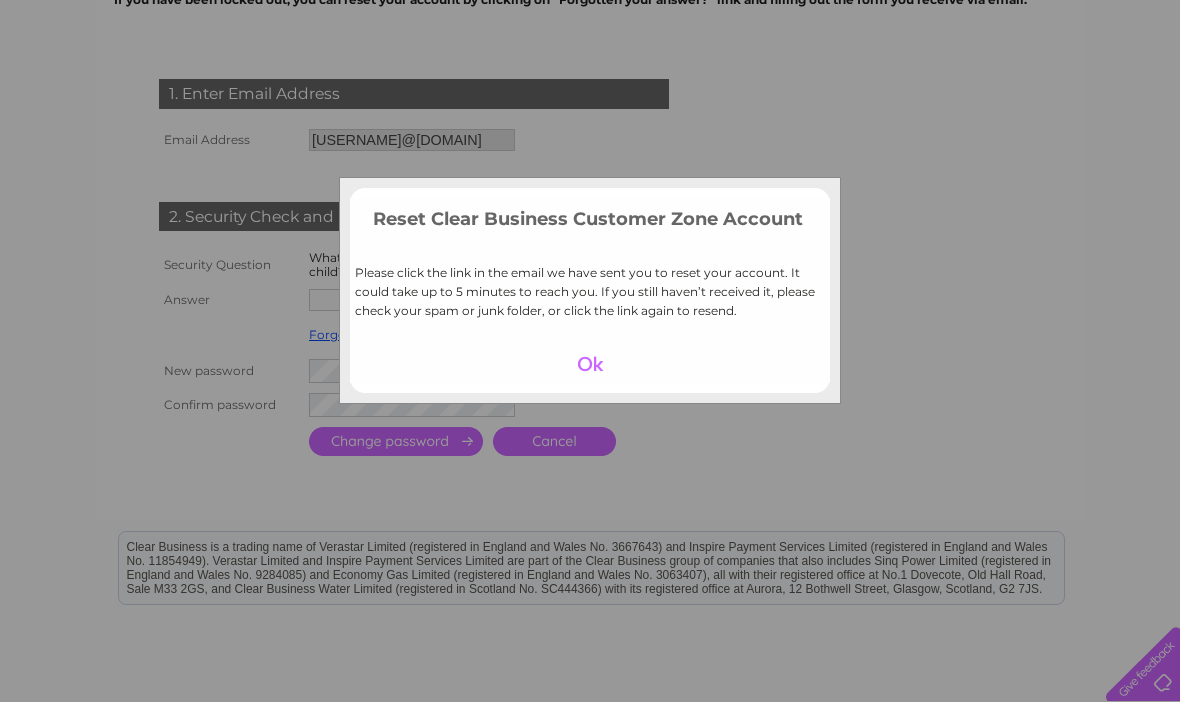 click at bounding box center [590, 364] 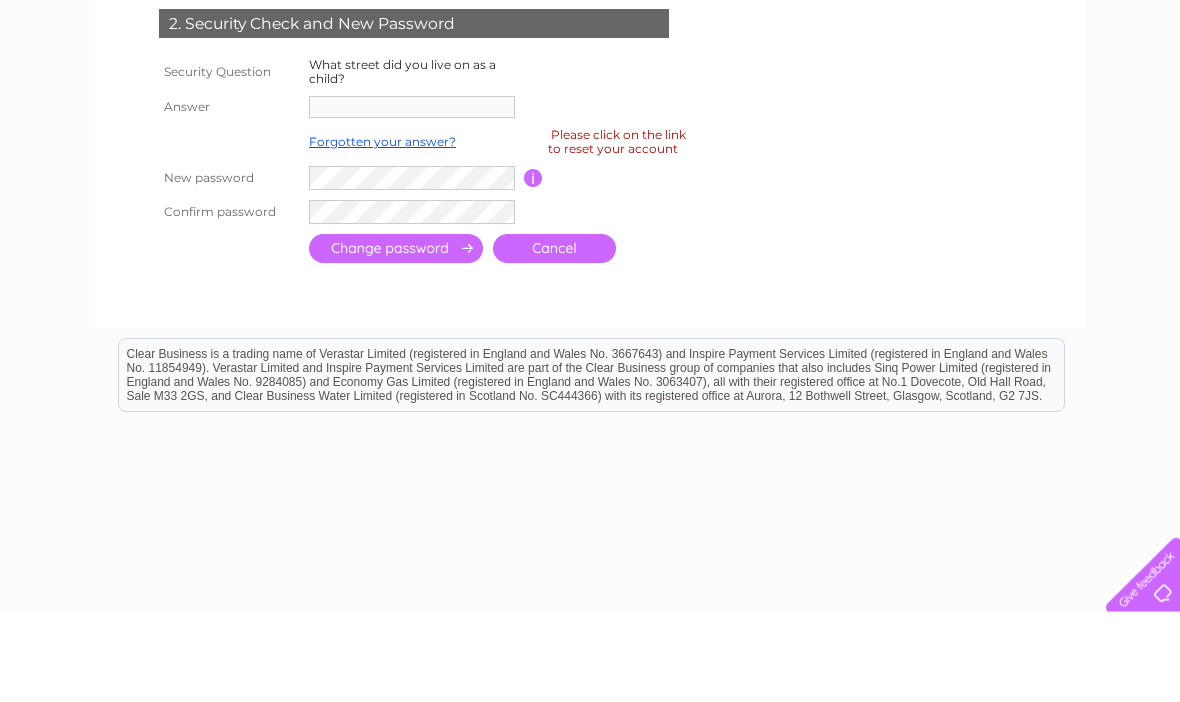 scroll, scrollTop: 400, scrollLeft: 0, axis: vertical 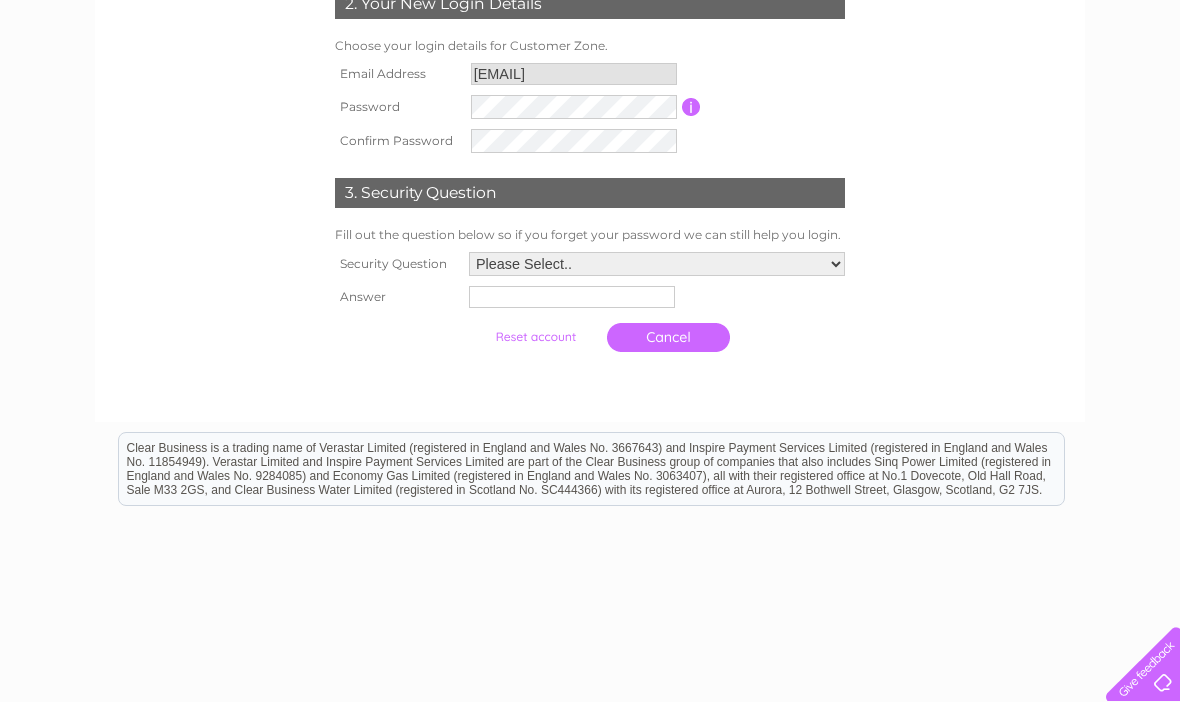 click on "Please Select..
In what town or city was your first job?
In what town or city did you meet your spouse/partner?
In what town or city did your mother and father meet?
What street did you live on as a child?
What was the name of your first pet?
Who was your childhood hero?" at bounding box center [657, 264] 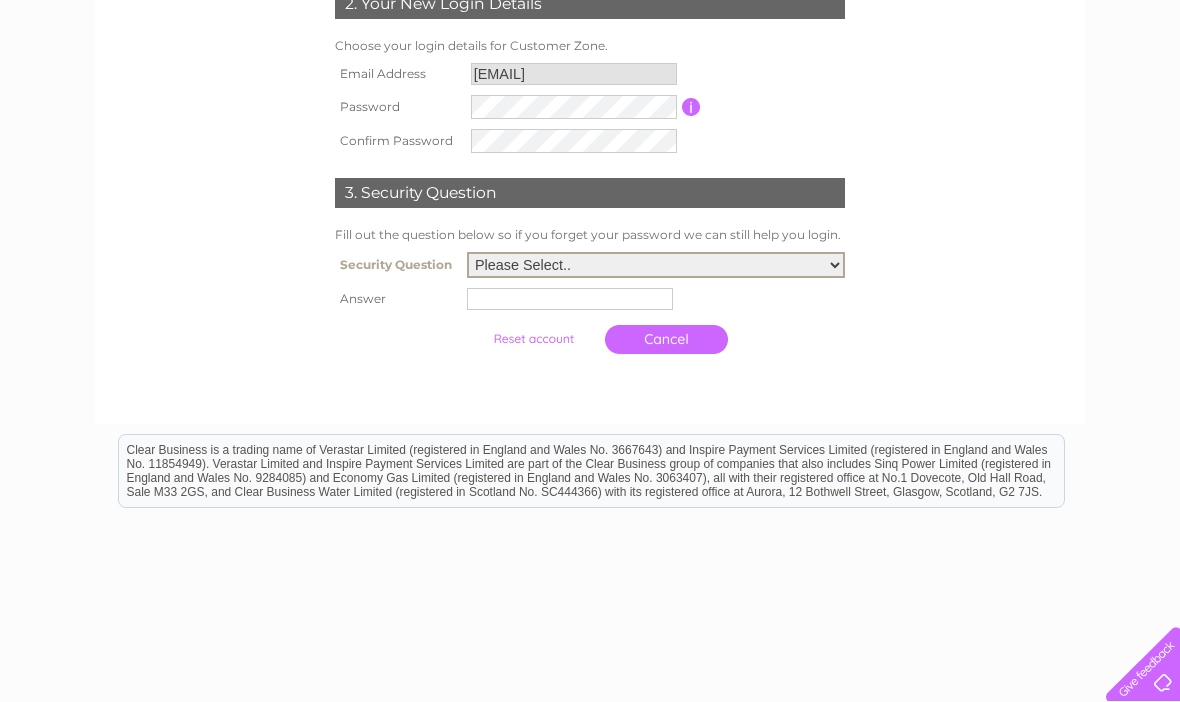 select on "4" 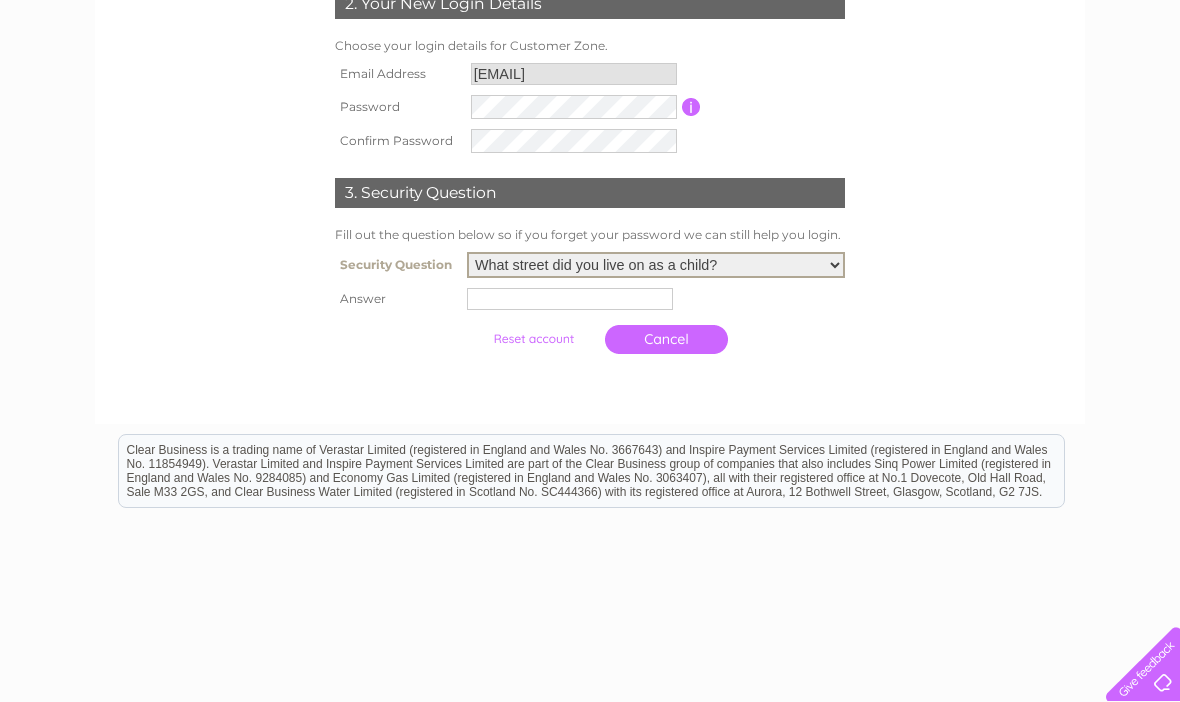 click at bounding box center [570, 299] 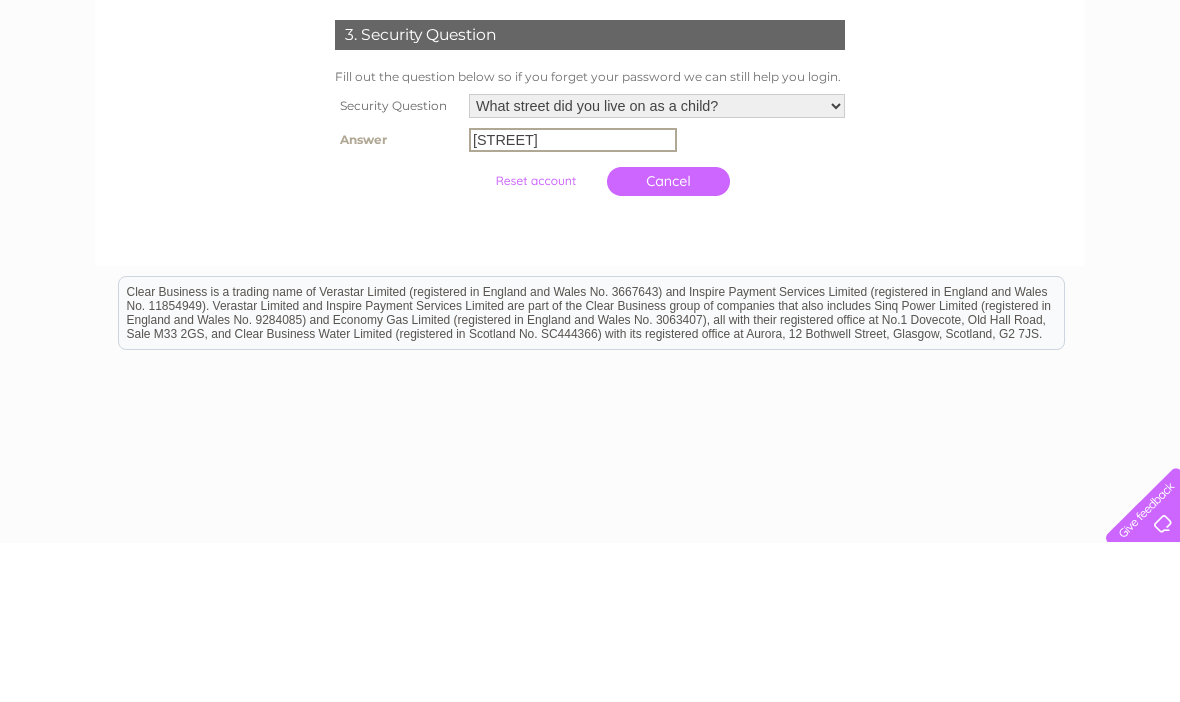 scroll, scrollTop: 524, scrollLeft: 0, axis: vertical 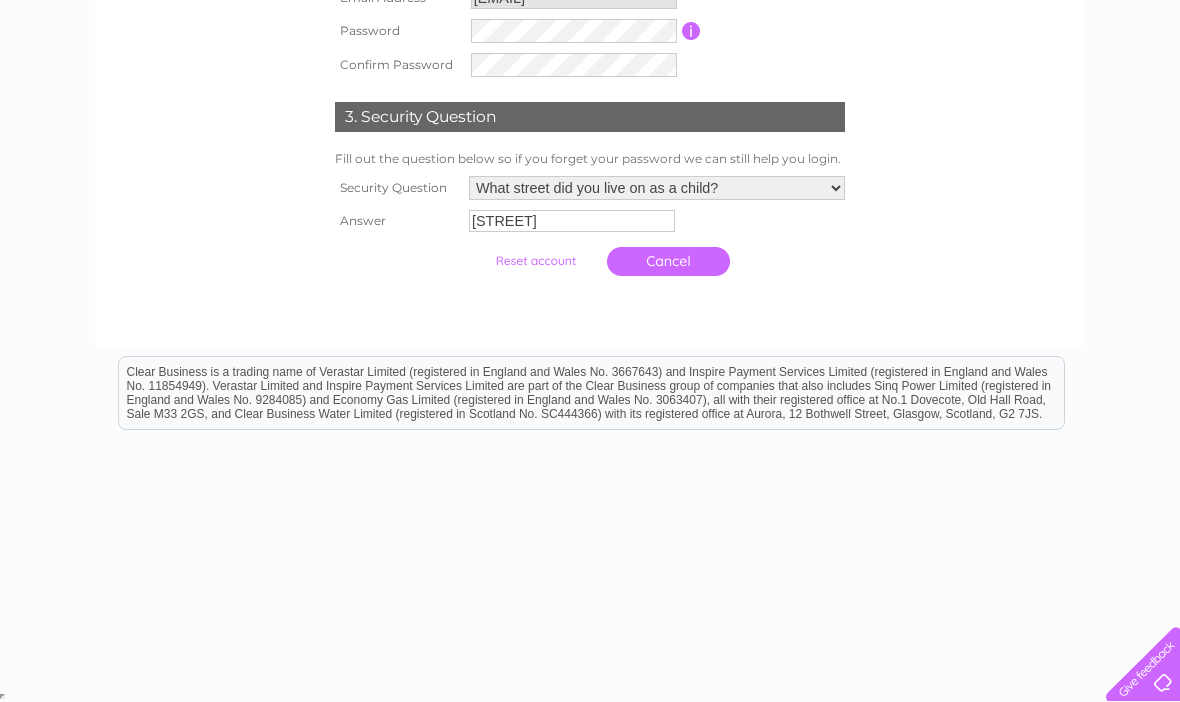 type on "Sturla road" 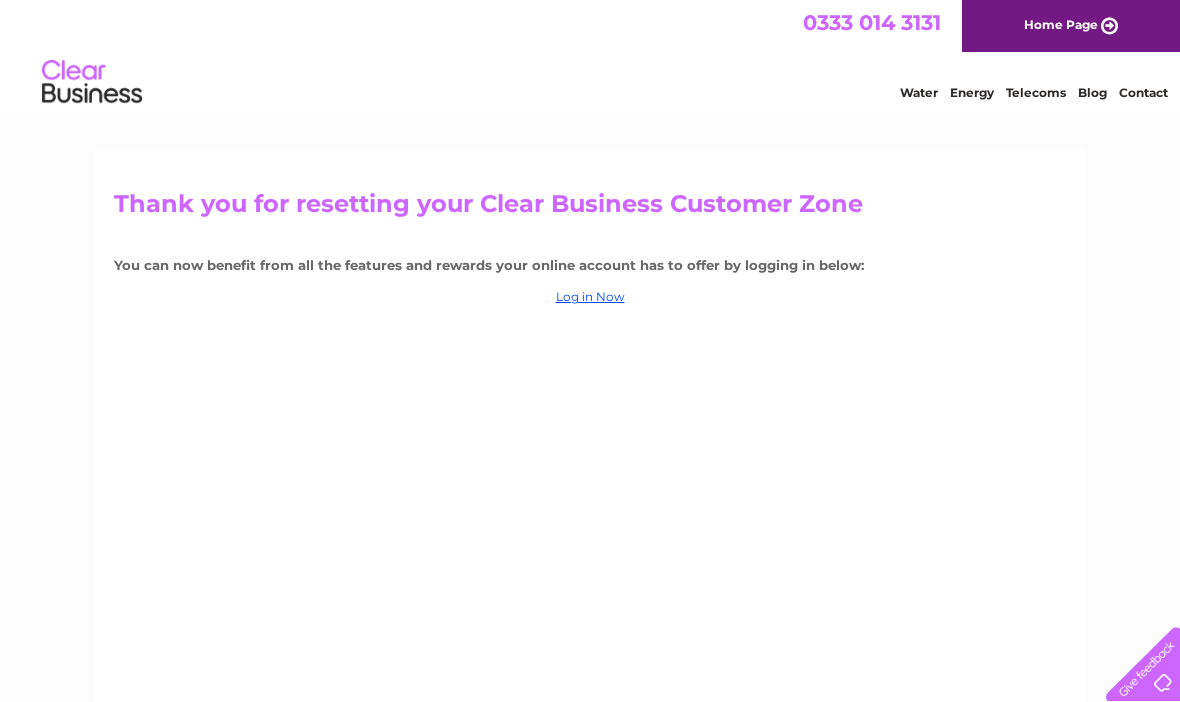 scroll, scrollTop: 0, scrollLeft: 0, axis: both 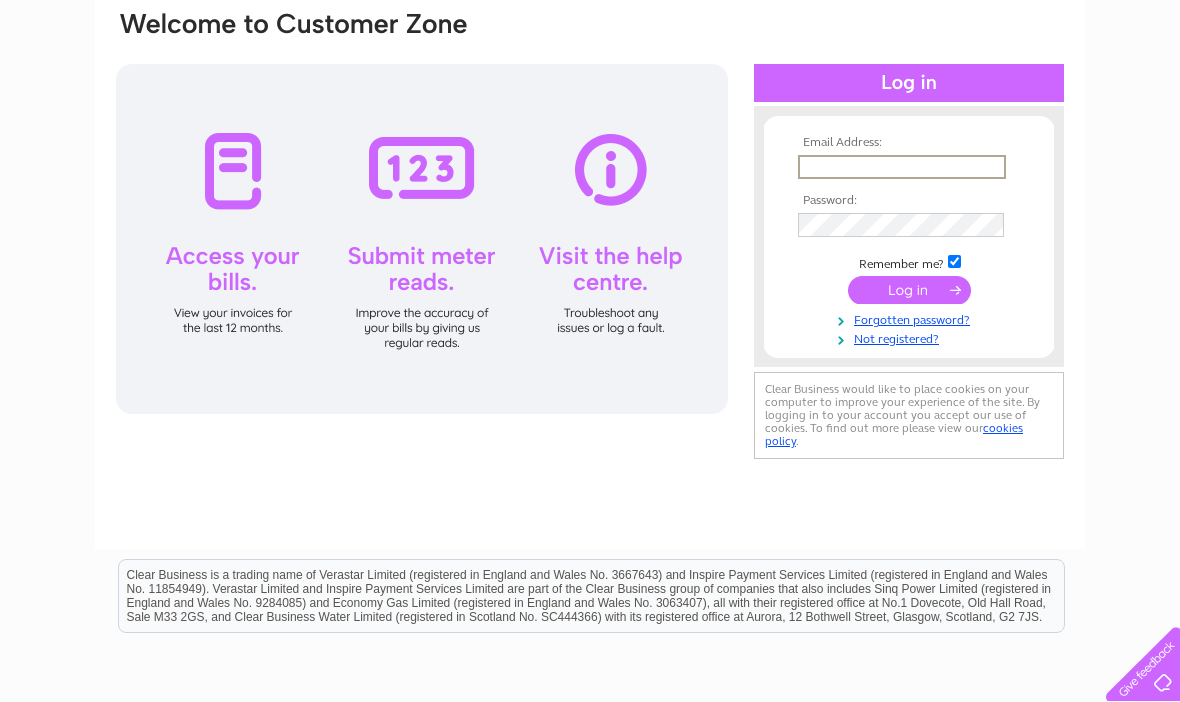 click at bounding box center [902, 167] 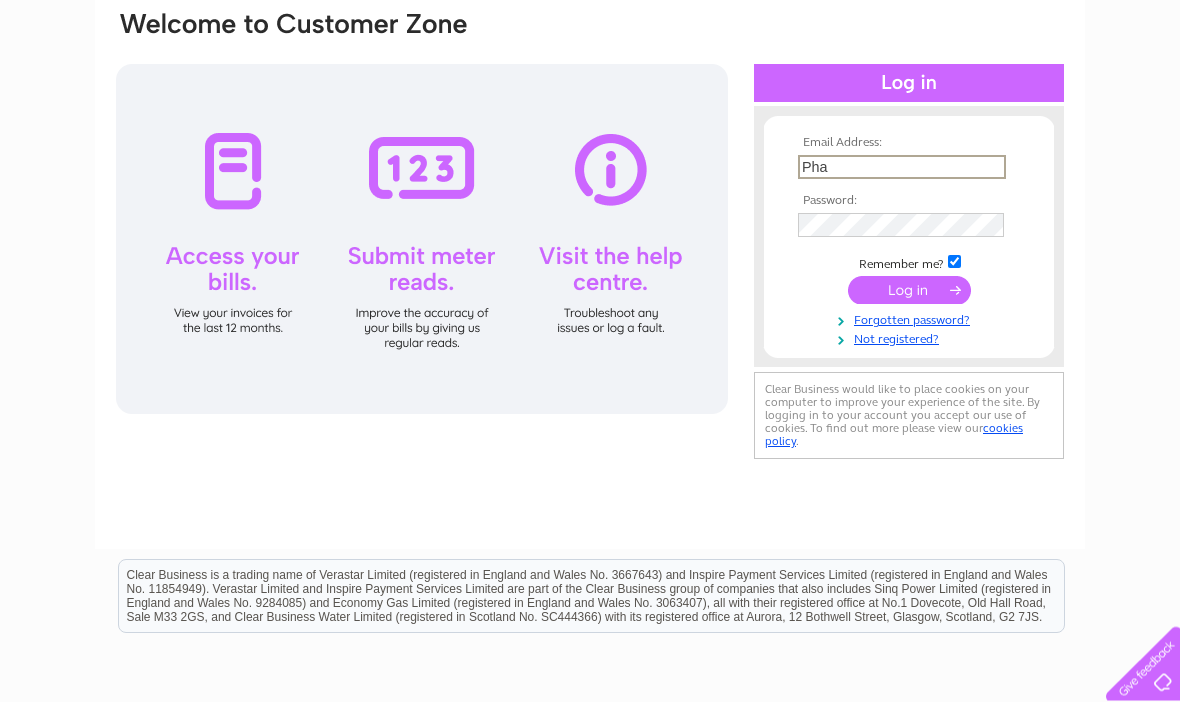 type on "[EMAIL]" 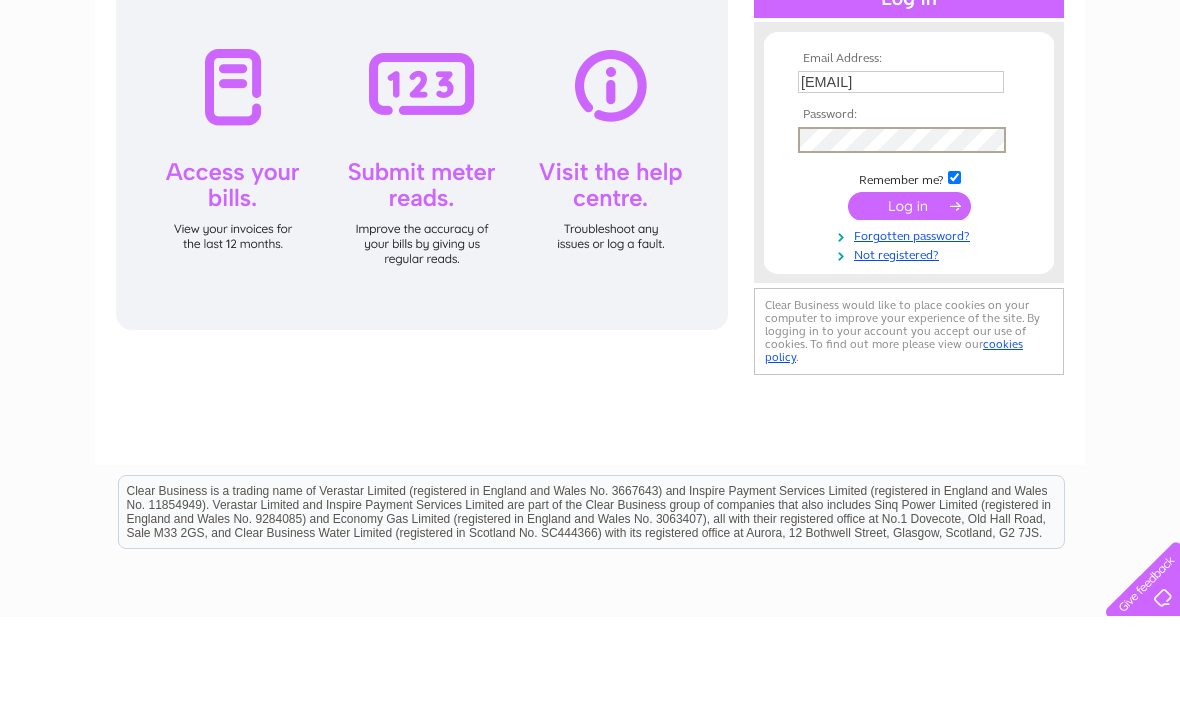 click at bounding box center (909, 291) 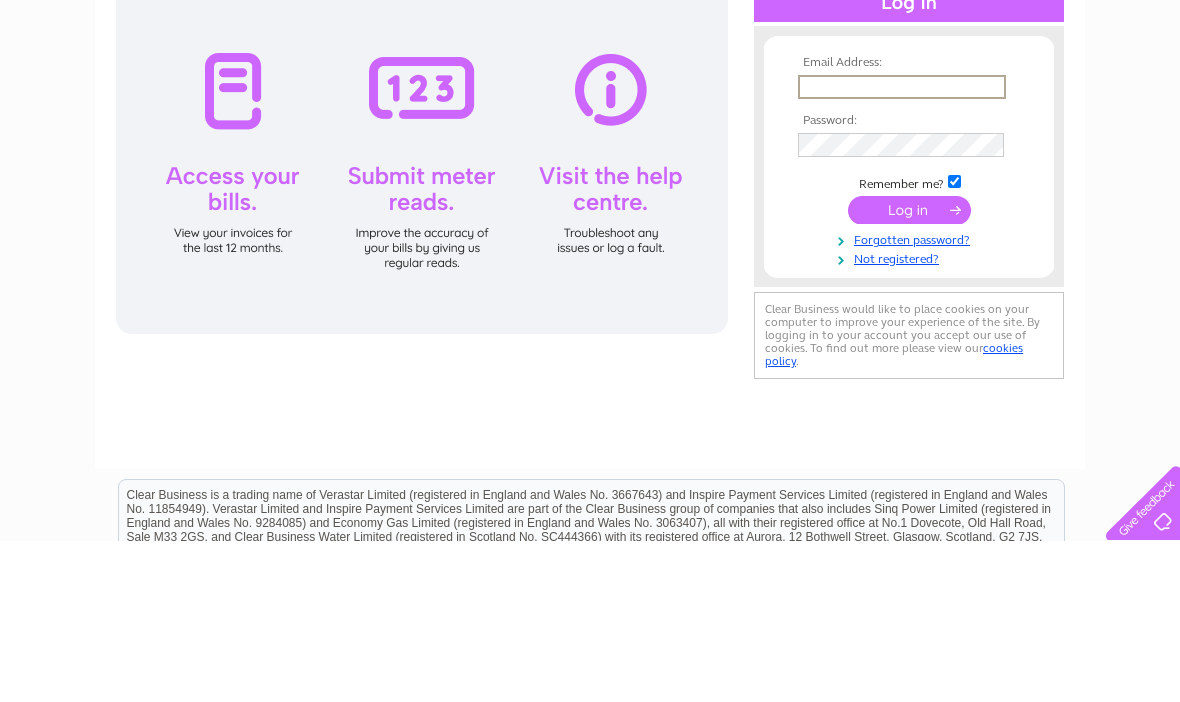 scroll, scrollTop: 0, scrollLeft: 0, axis: both 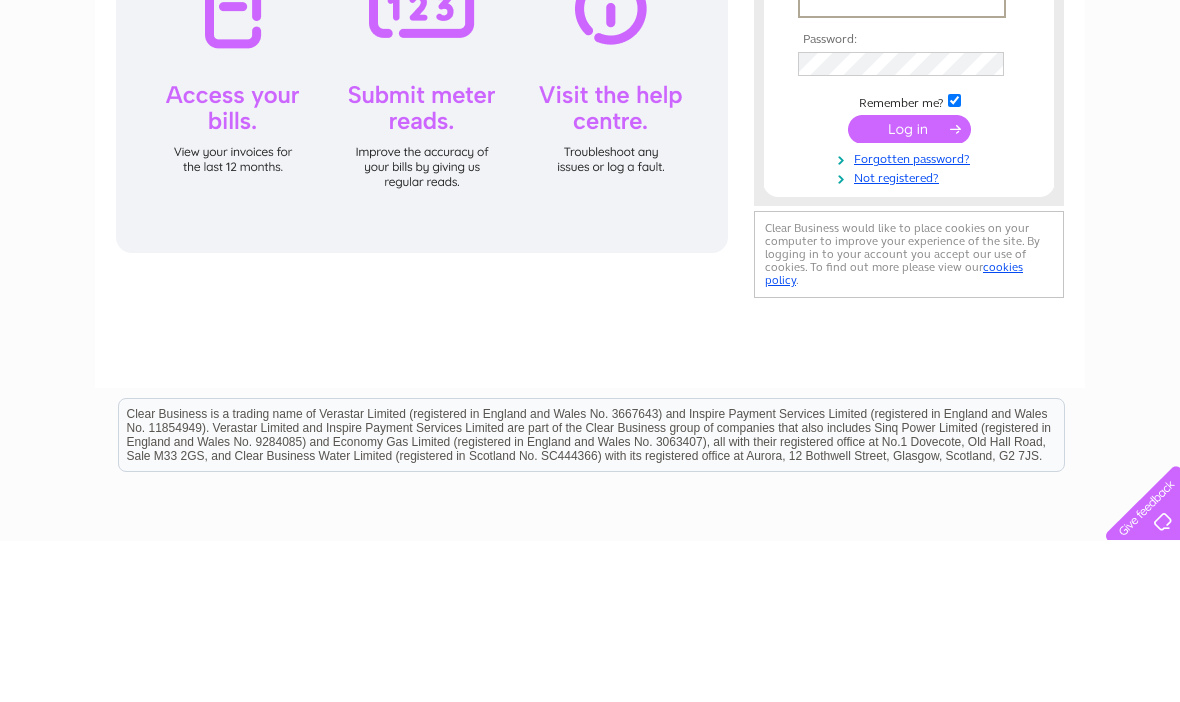 type on "[EMAIL]" 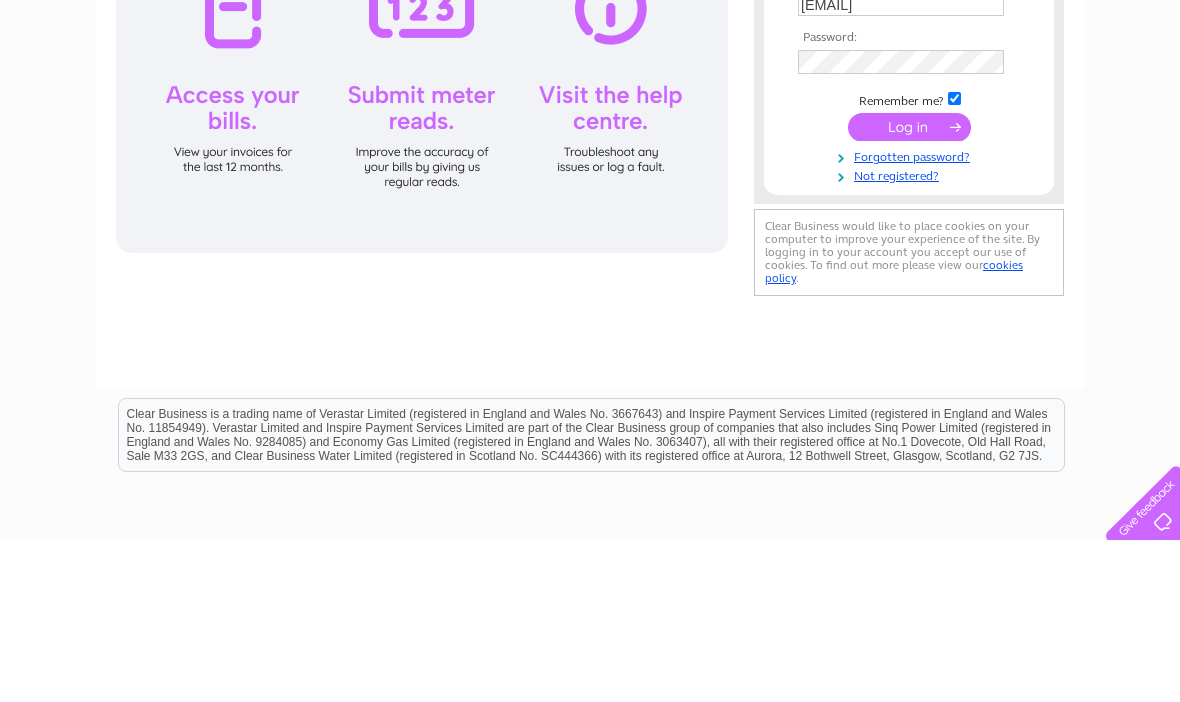 click at bounding box center [909, 288] 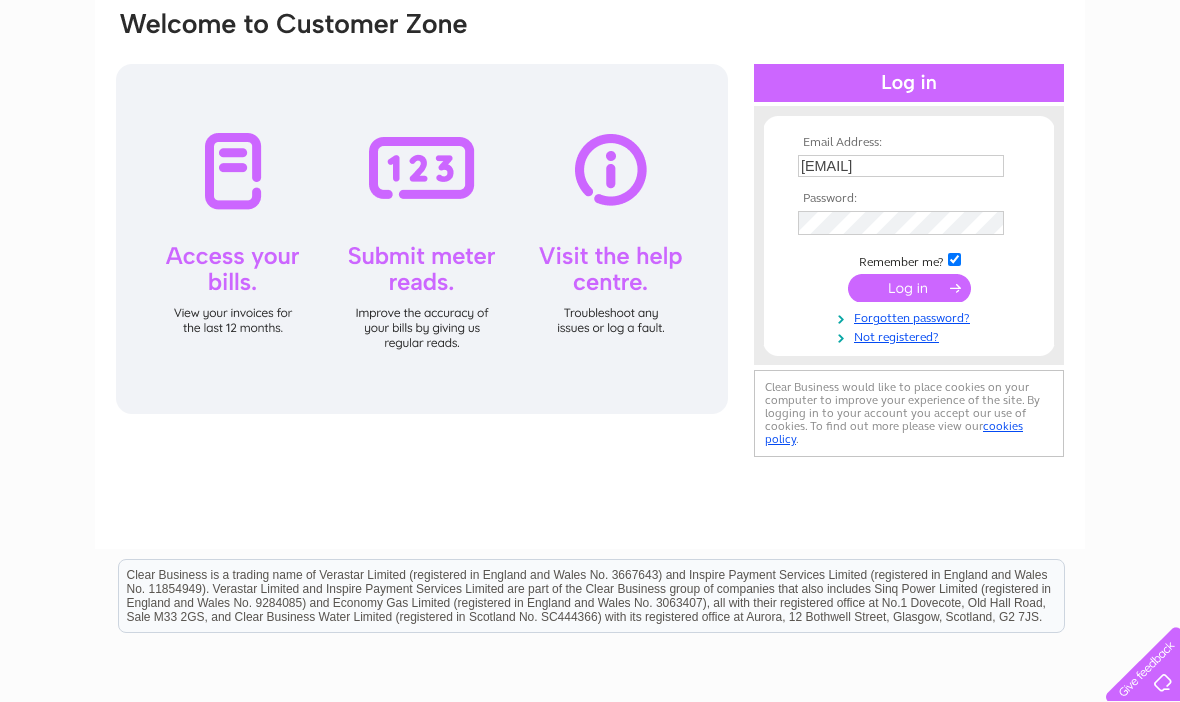 click at bounding box center (909, 288) 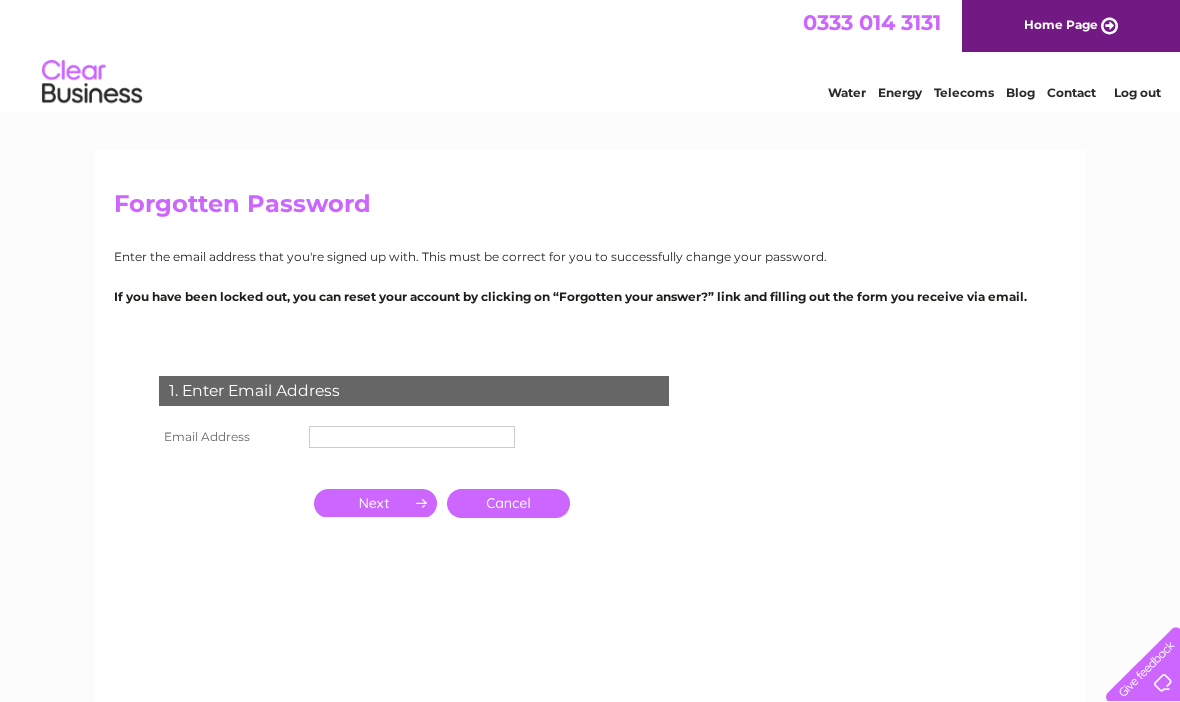 scroll, scrollTop: 0, scrollLeft: 0, axis: both 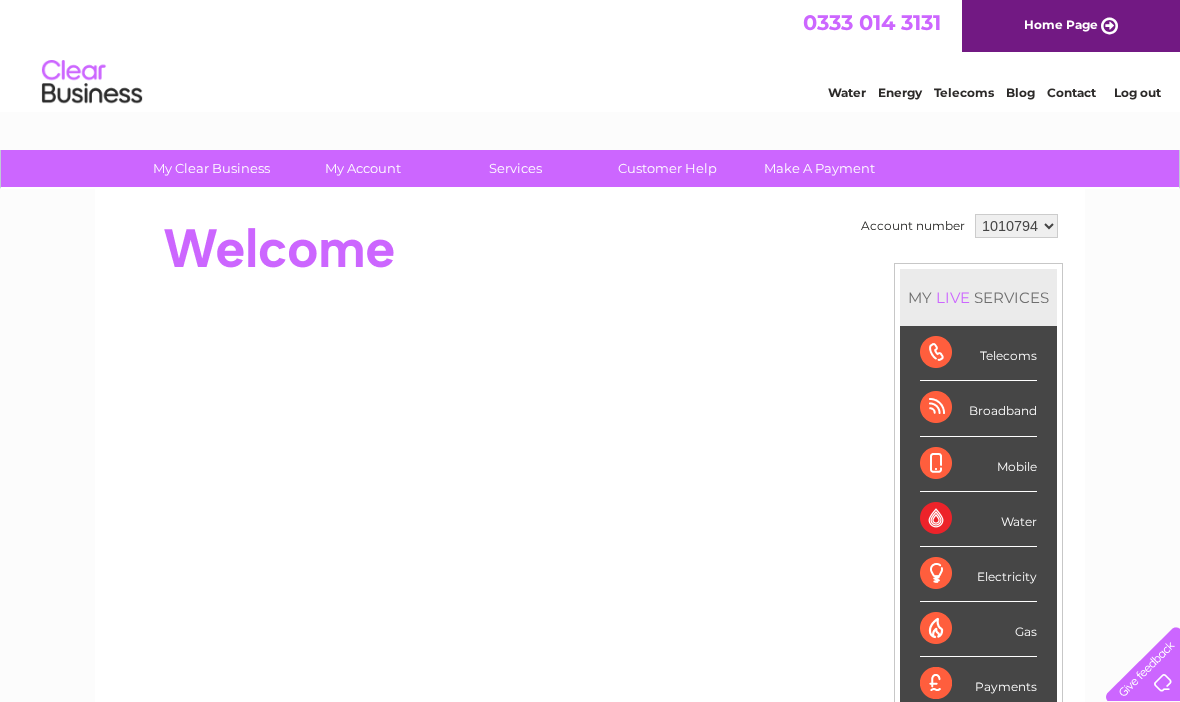 click on "Telecoms" at bounding box center (978, 353) 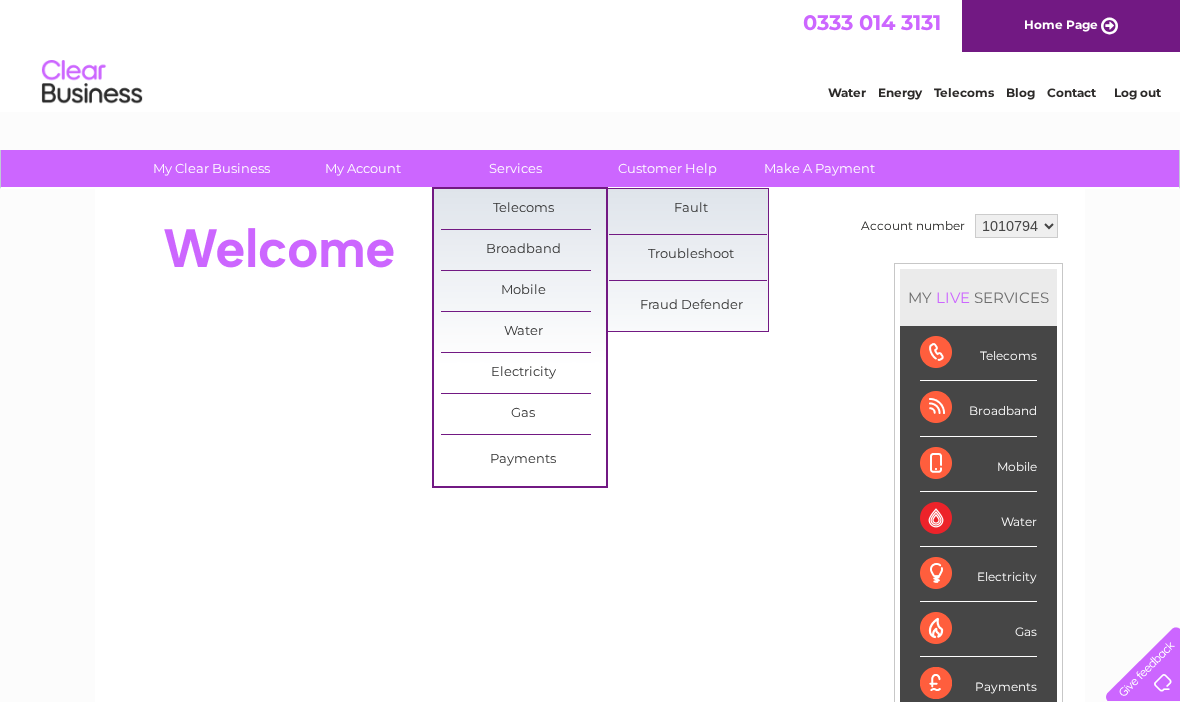 click on "Telecoms" at bounding box center (523, 209) 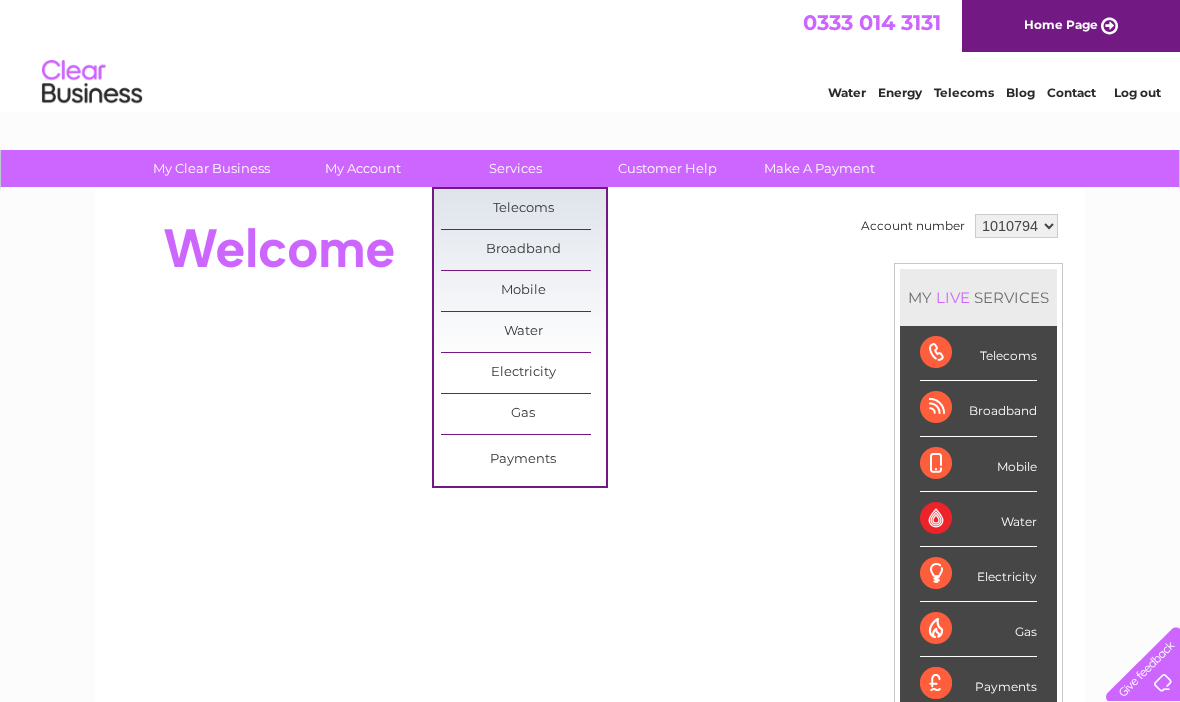 click on "Telecoms" at bounding box center [978, 353] 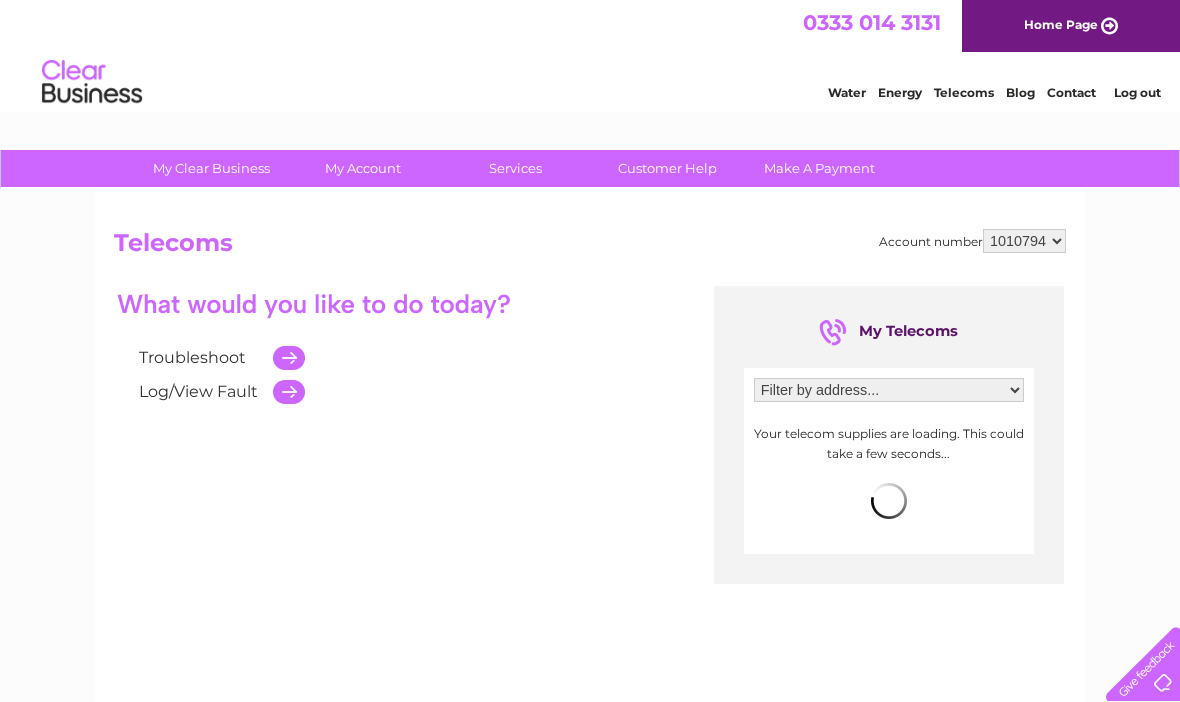 scroll, scrollTop: 0, scrollLeft: 0, axis: both 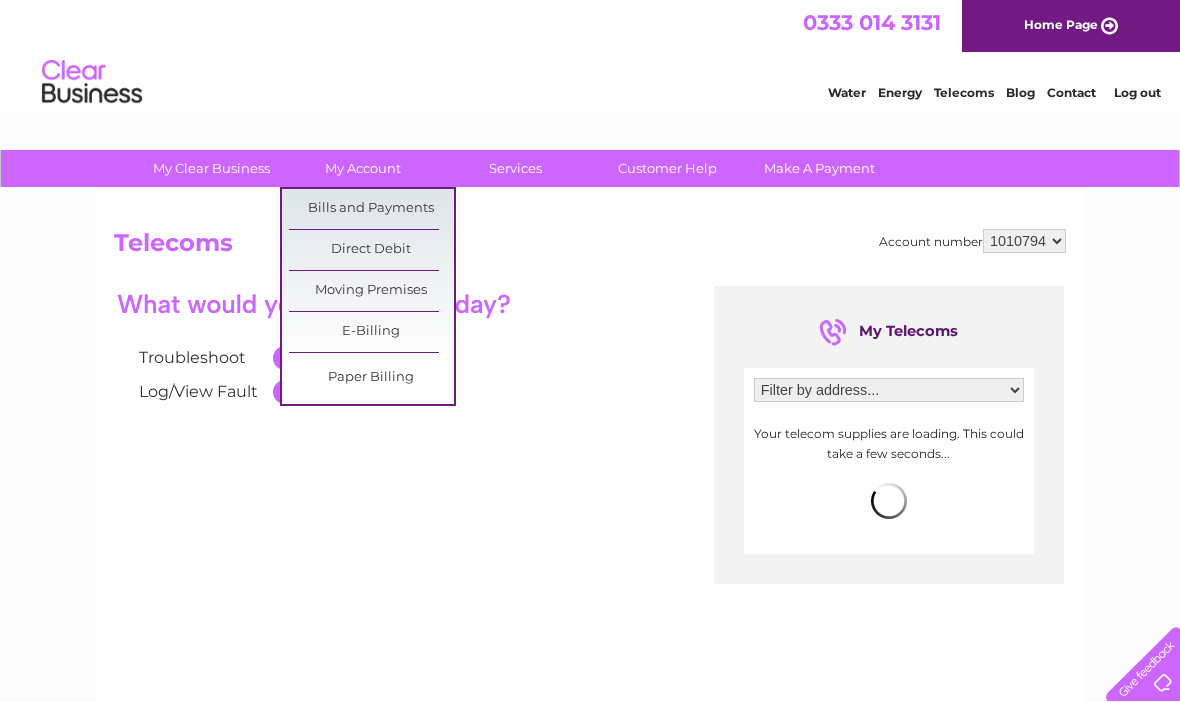 click on "Bills and Payments" at bounding box center (371, 209) 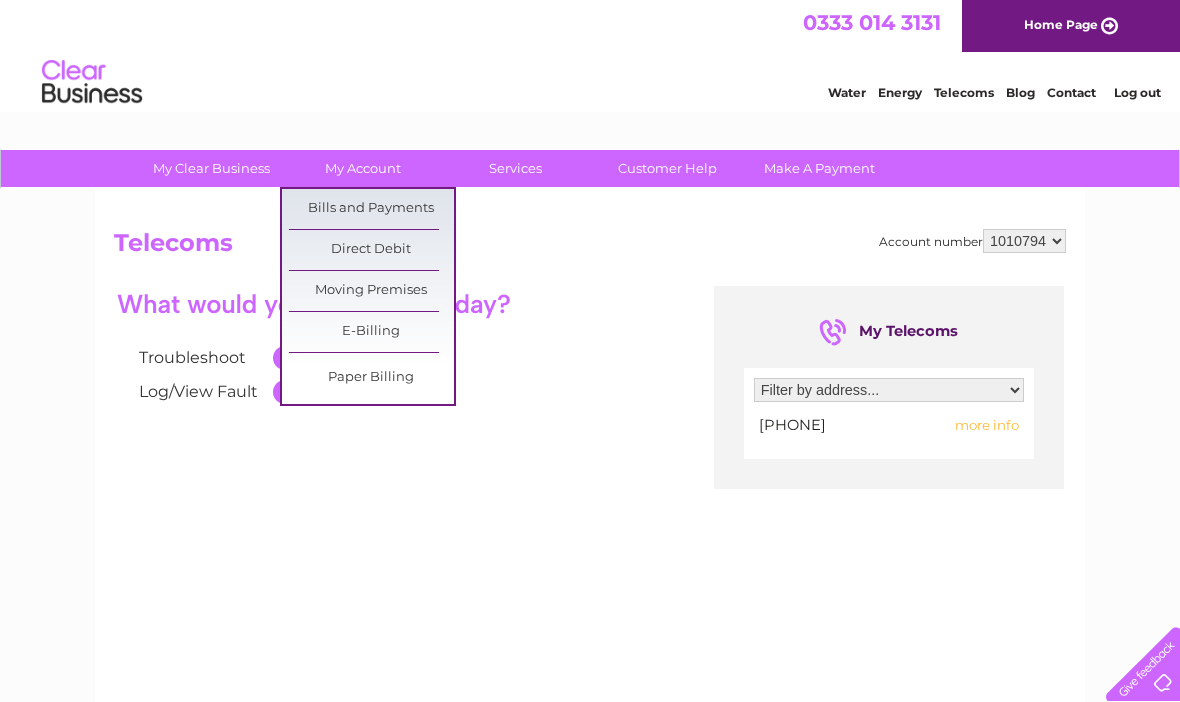 click on "Bills and Payments" at bounding box center (371, 209) 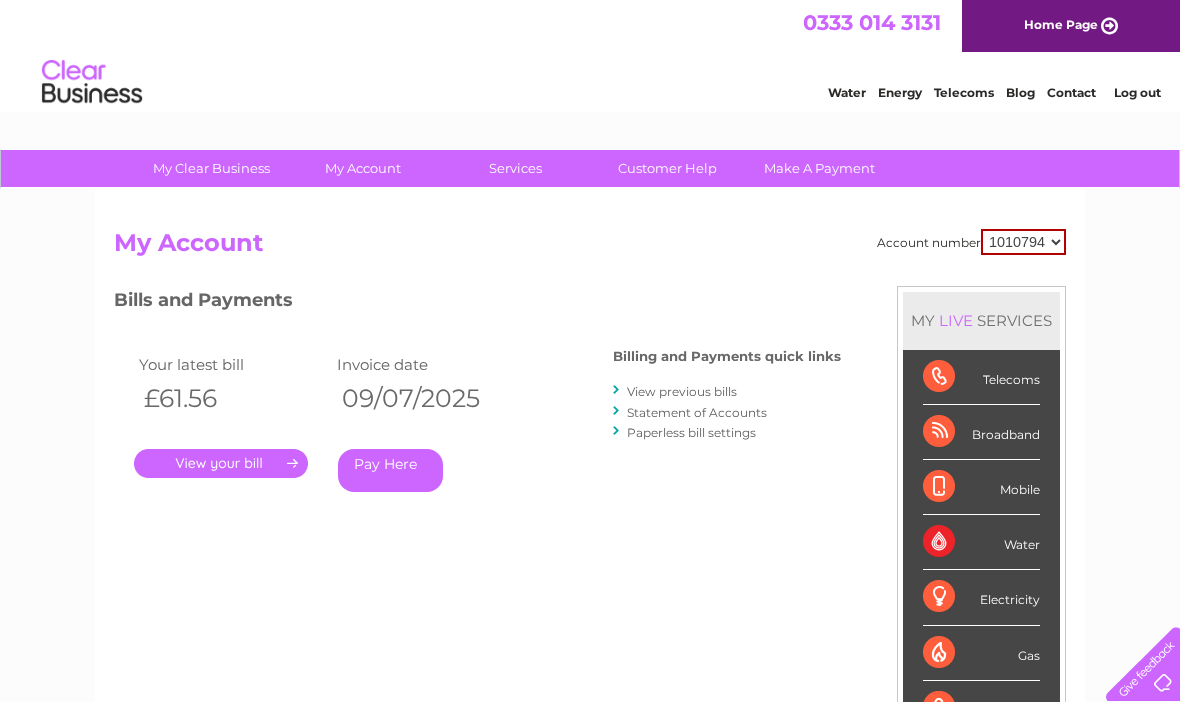 scroll, scrollTop: 0, scrollLeft: 0, axis: both 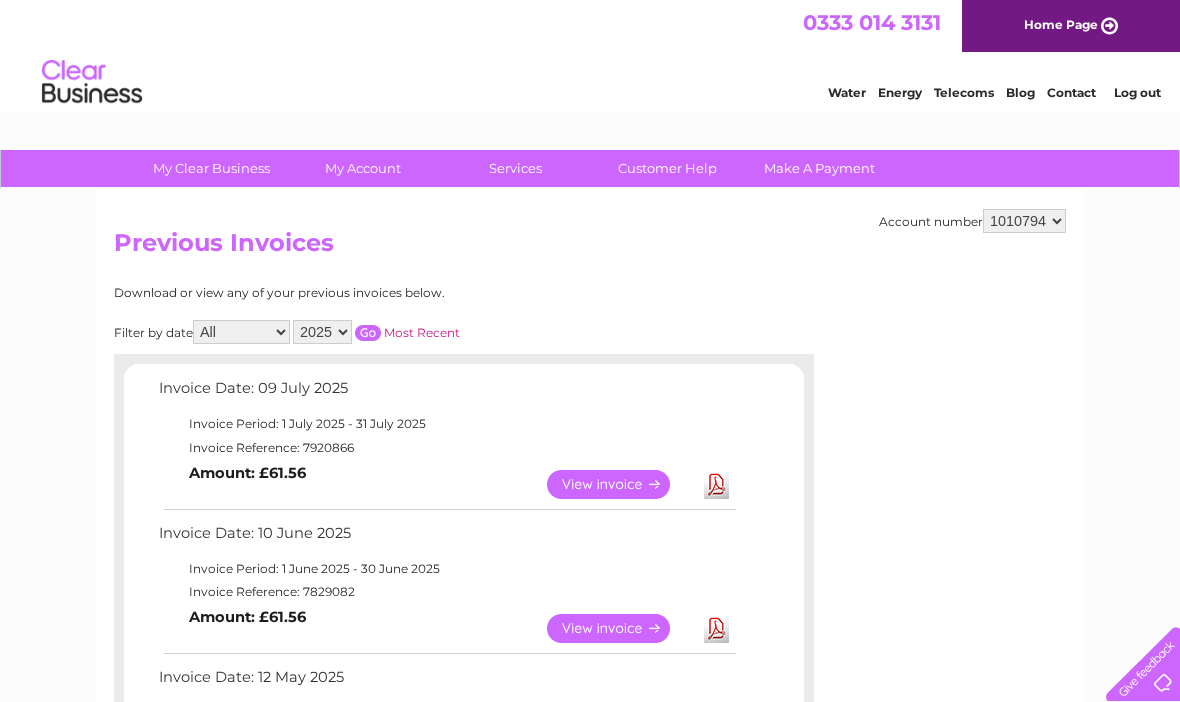 click on "View" at bounding box center [620, 484] 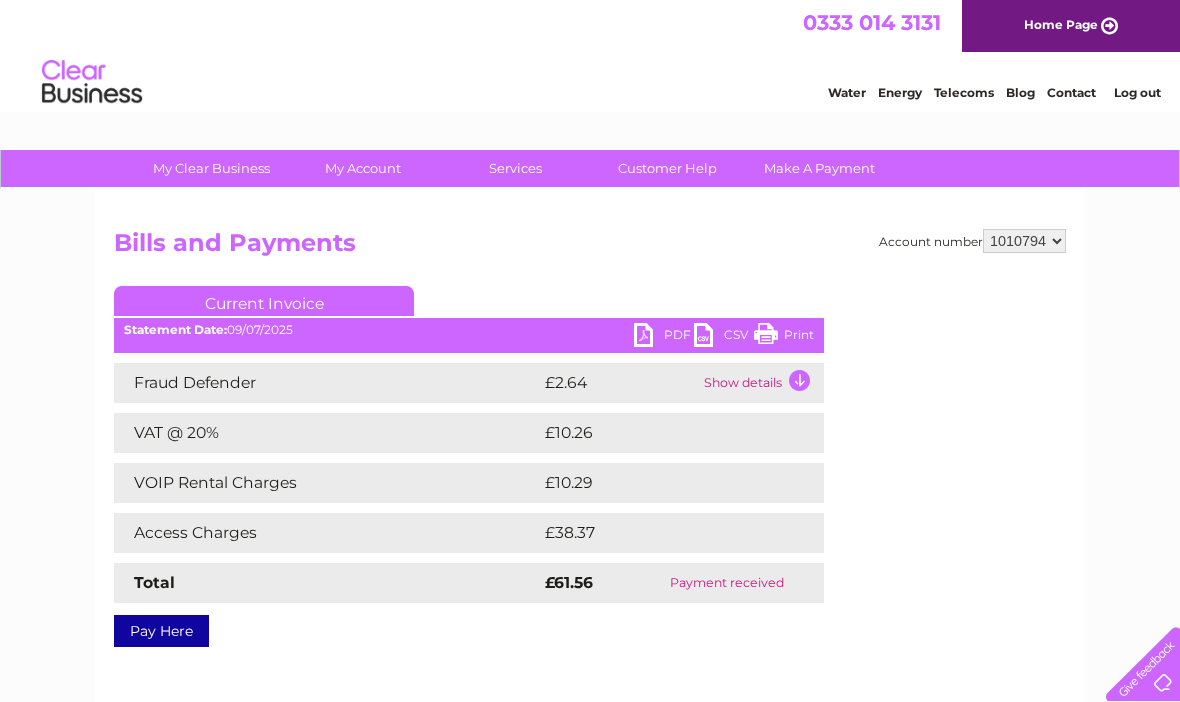 scroll, scrollTop: 0, scrollLeft: 0, axis: both 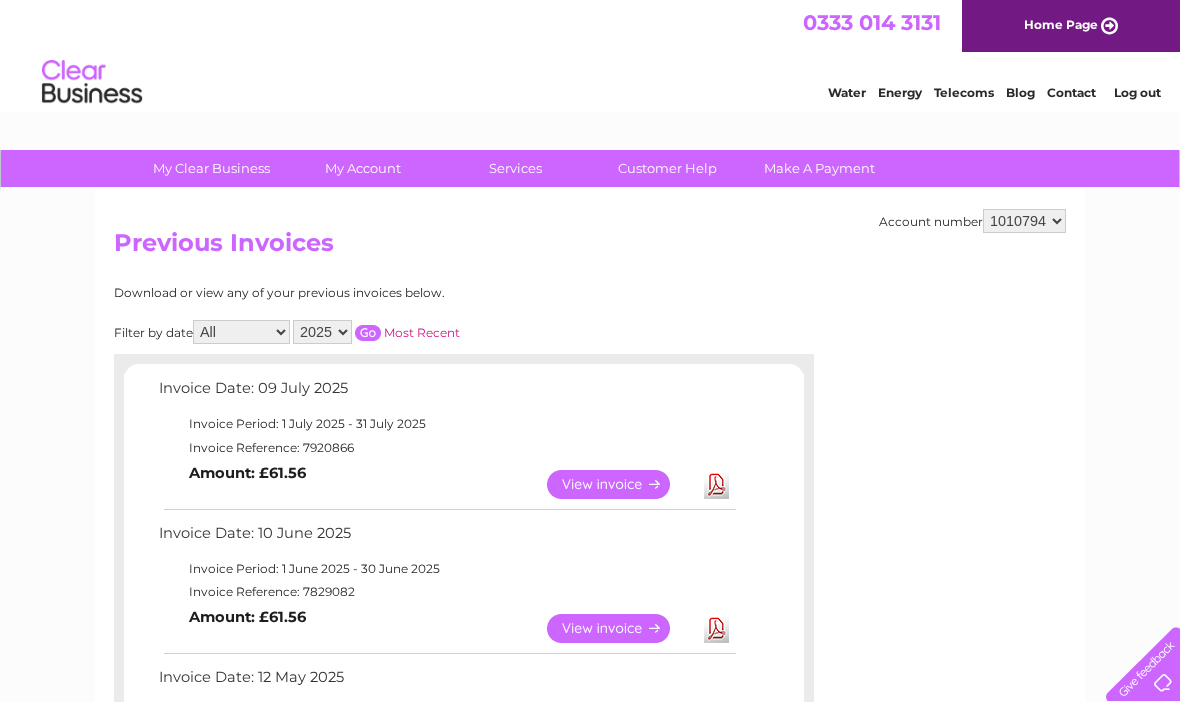 click on "Log out" at bounding box center [1137, 92] 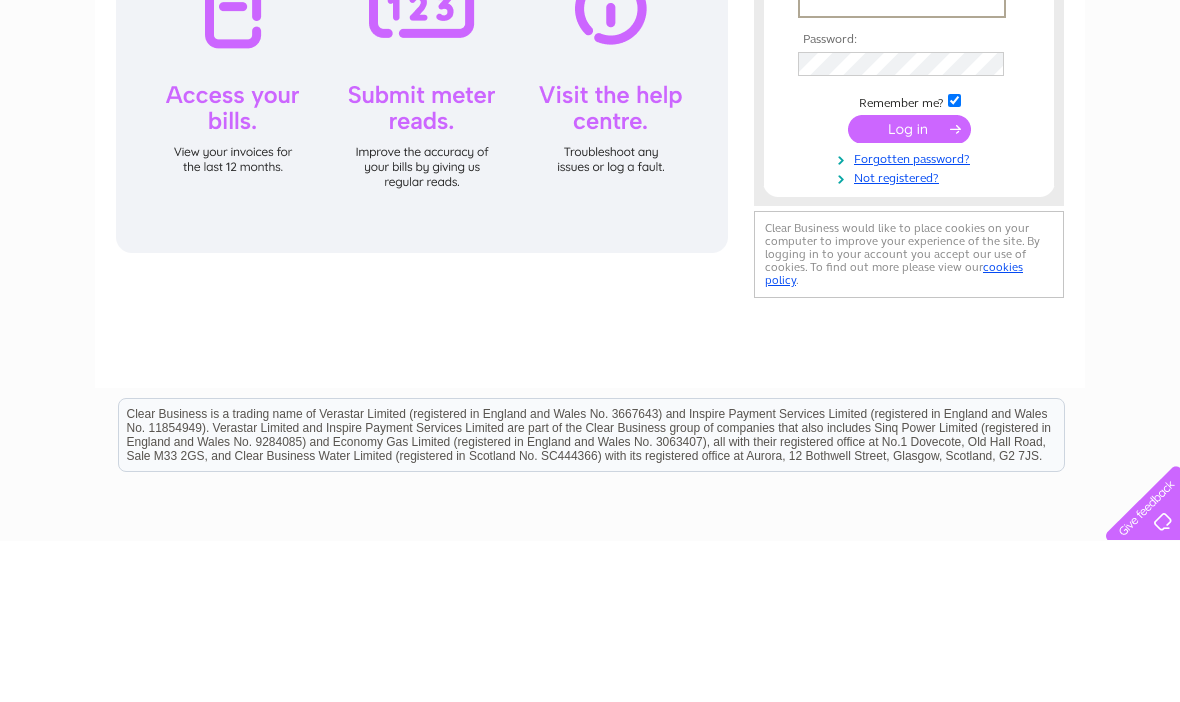 scroll, scrollTop: 0, scrollLeft: 0, axis: both 